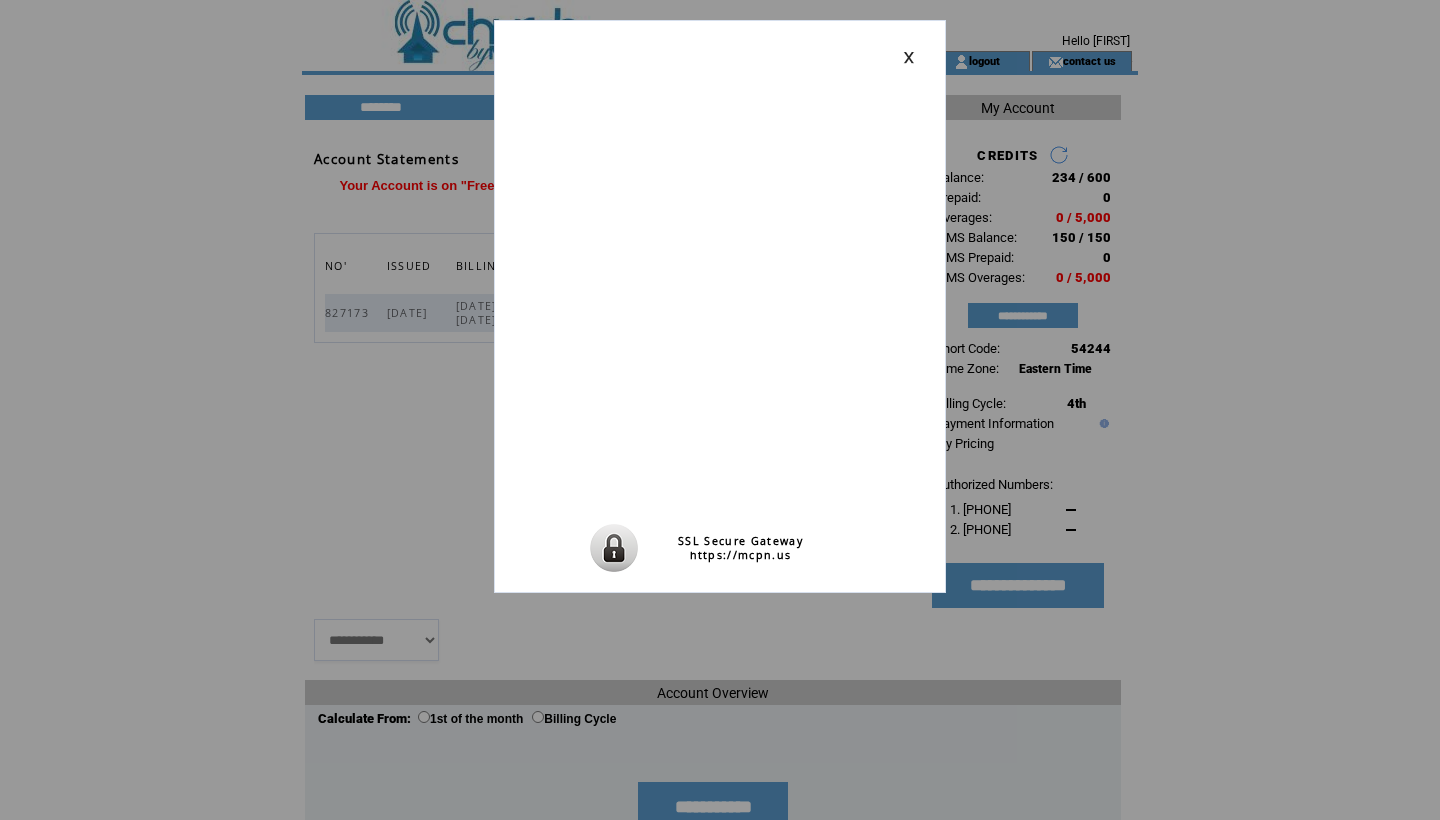 scroll, scrollTop: 0, scrollLeft: 0, axis: both 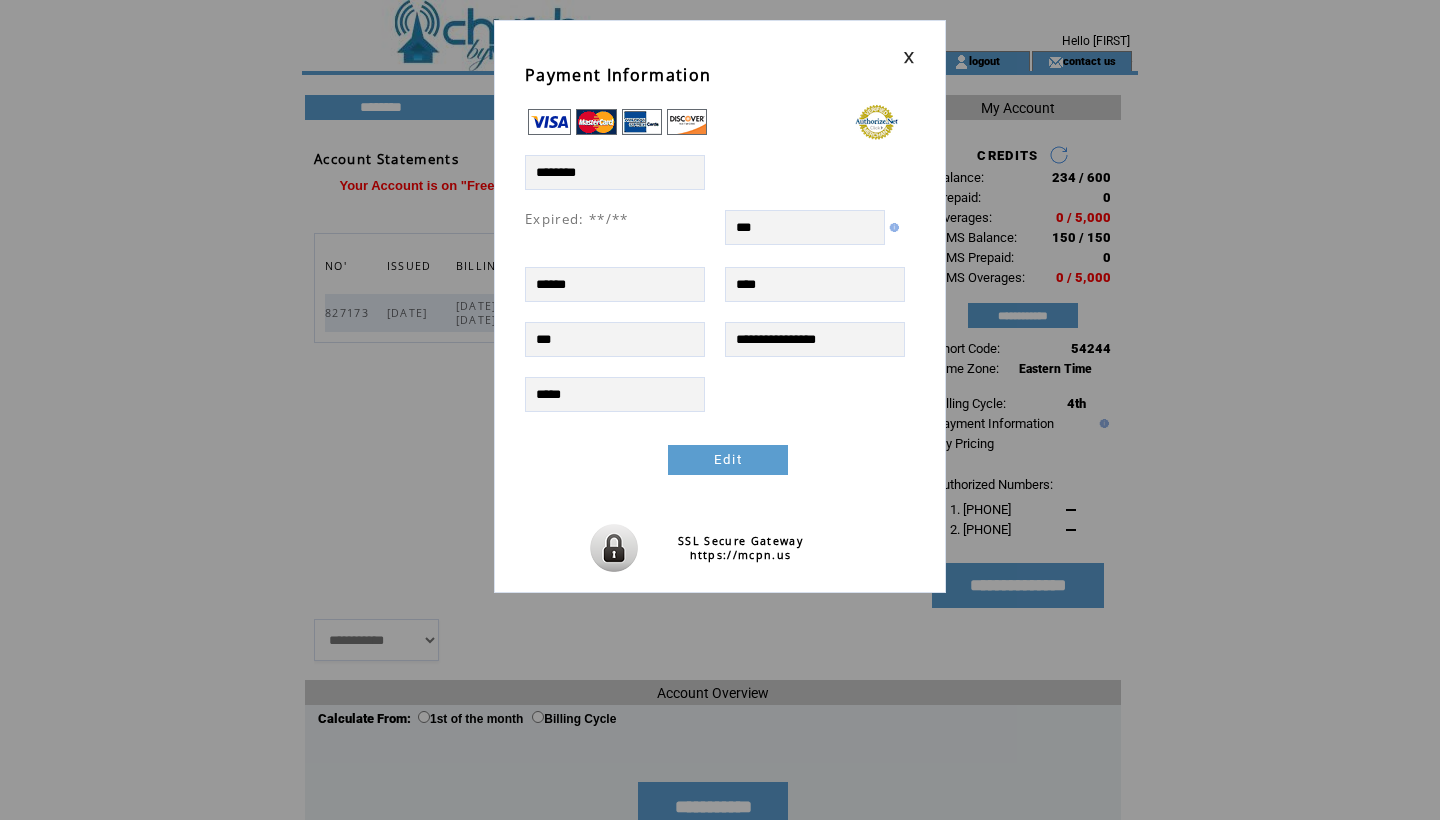 click at bounding box center [909, 57] 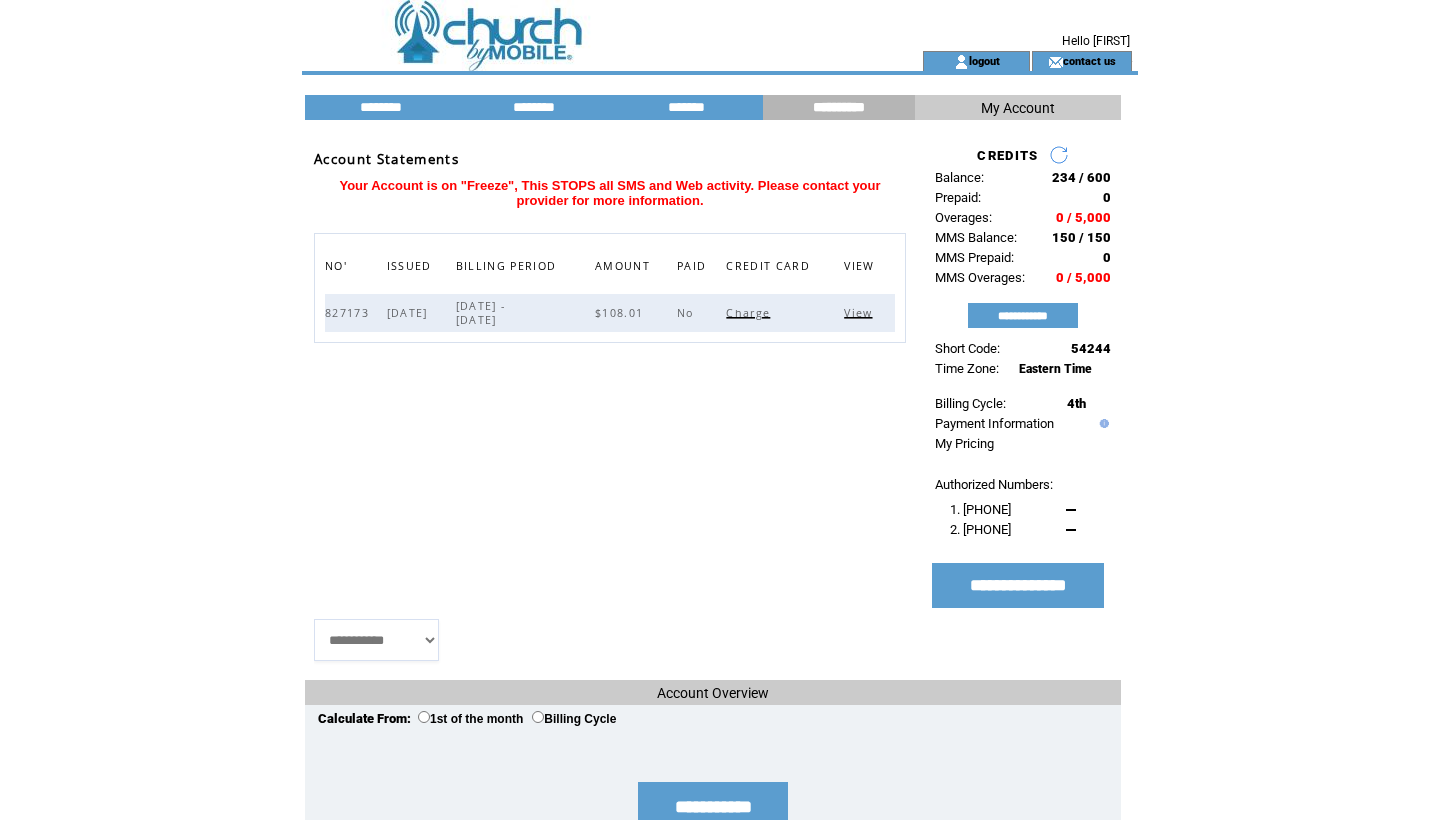 scroll, scrollTop: 0, scrollLeft: 0, axis: both 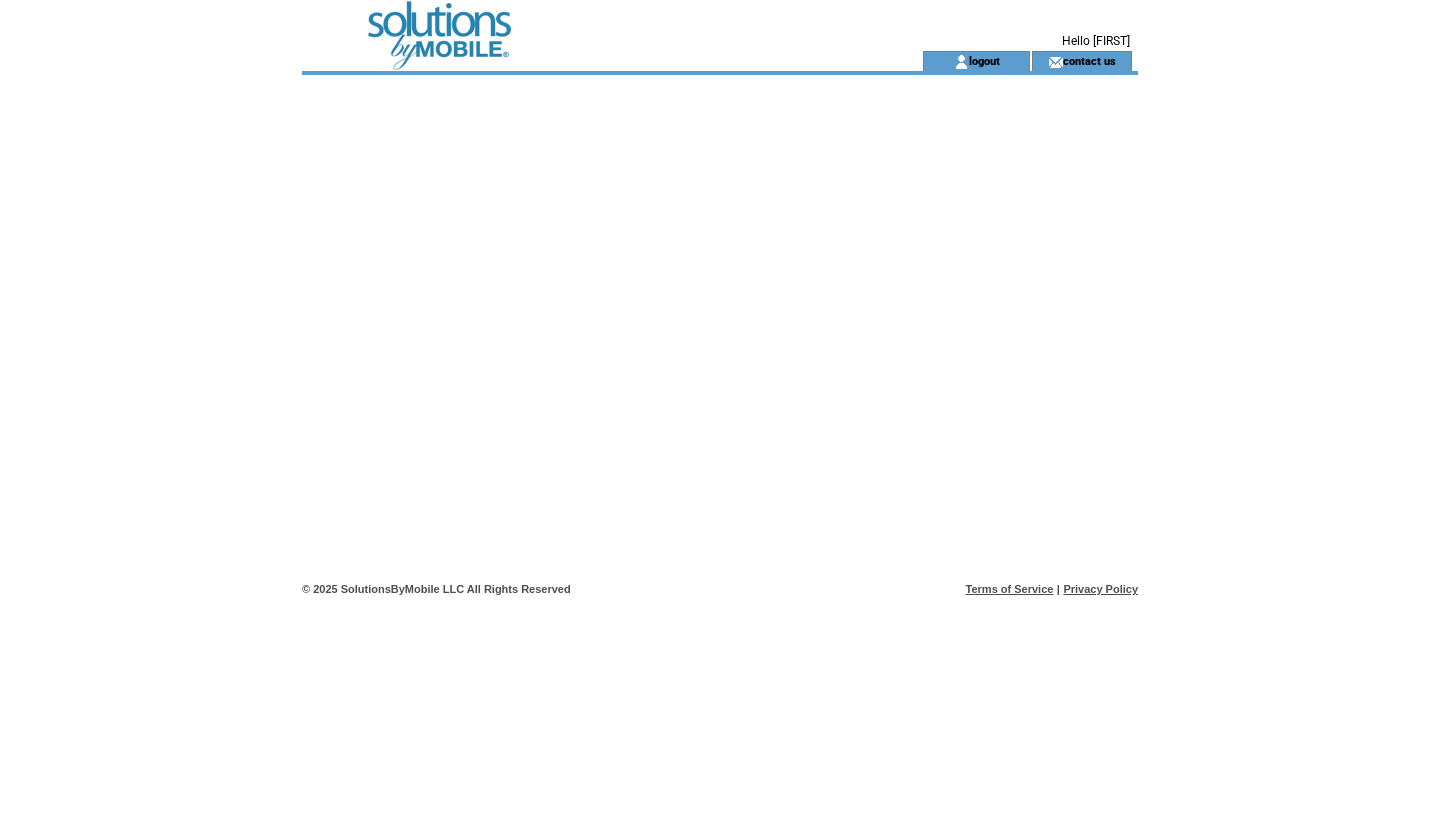click at bounding box center (576, 25) 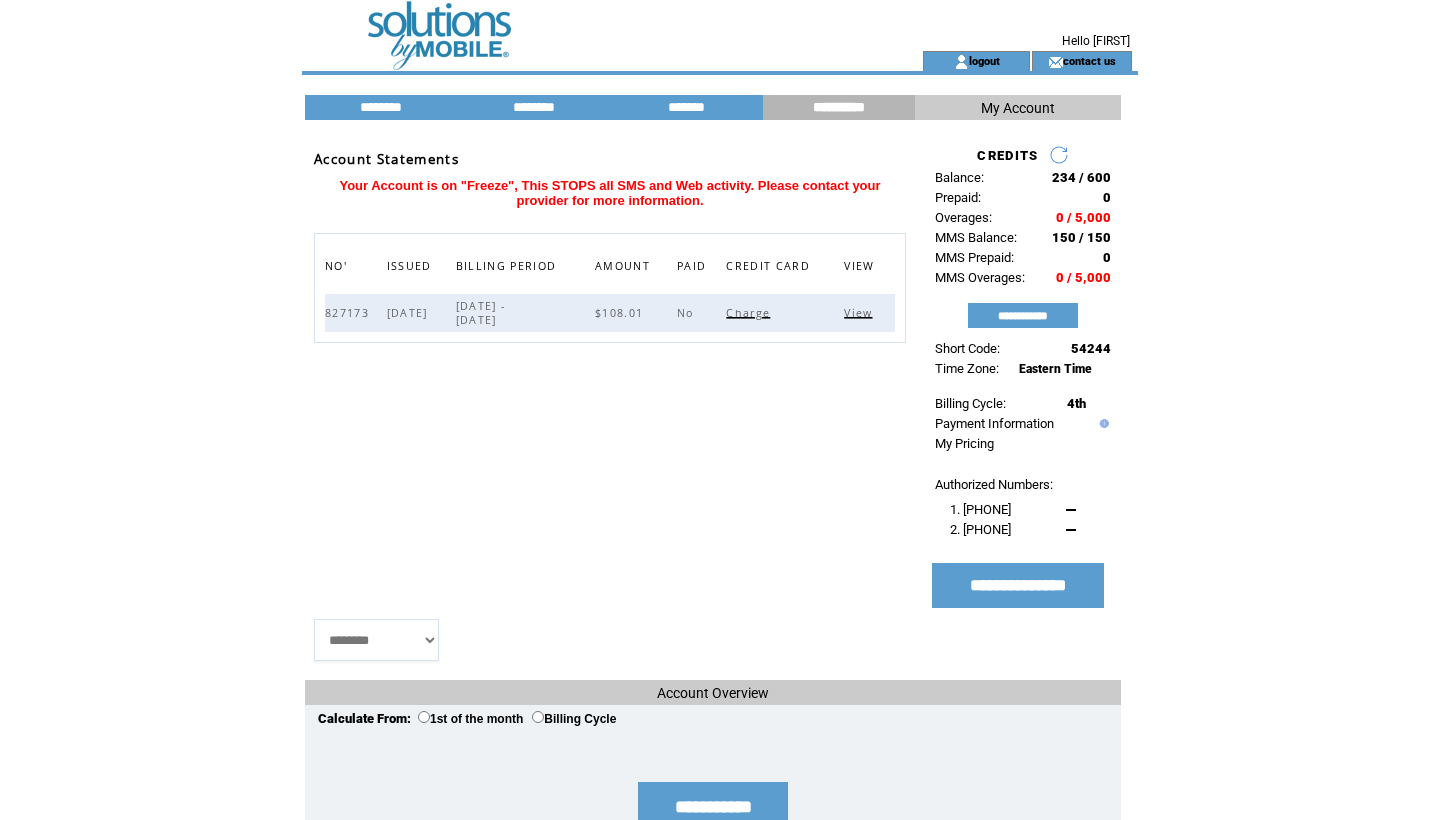 scroll, scrollTop: 0, scrollLeft: 0, axis: both 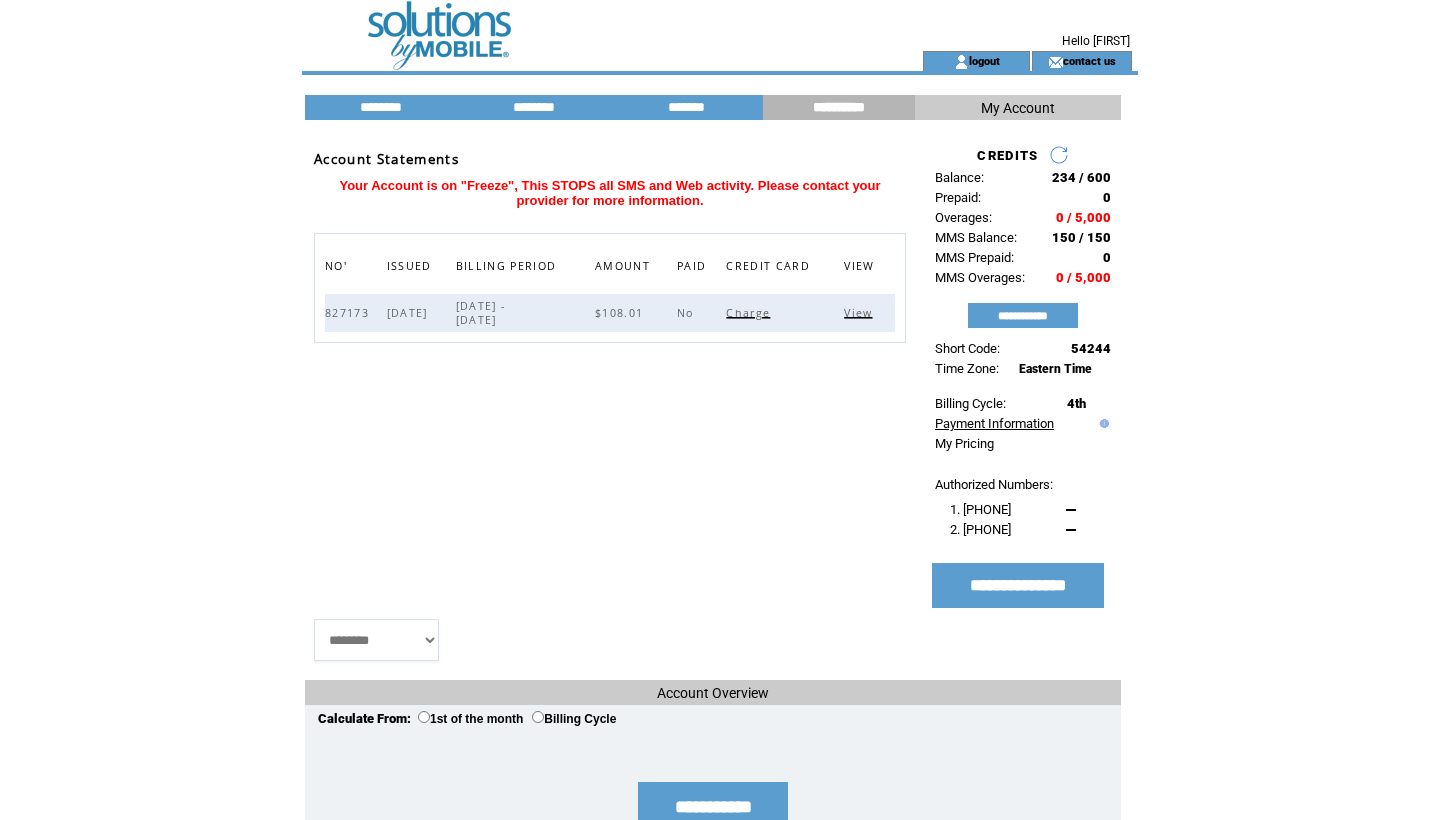 click on "Payment Information" at bounding box center (994, 423) 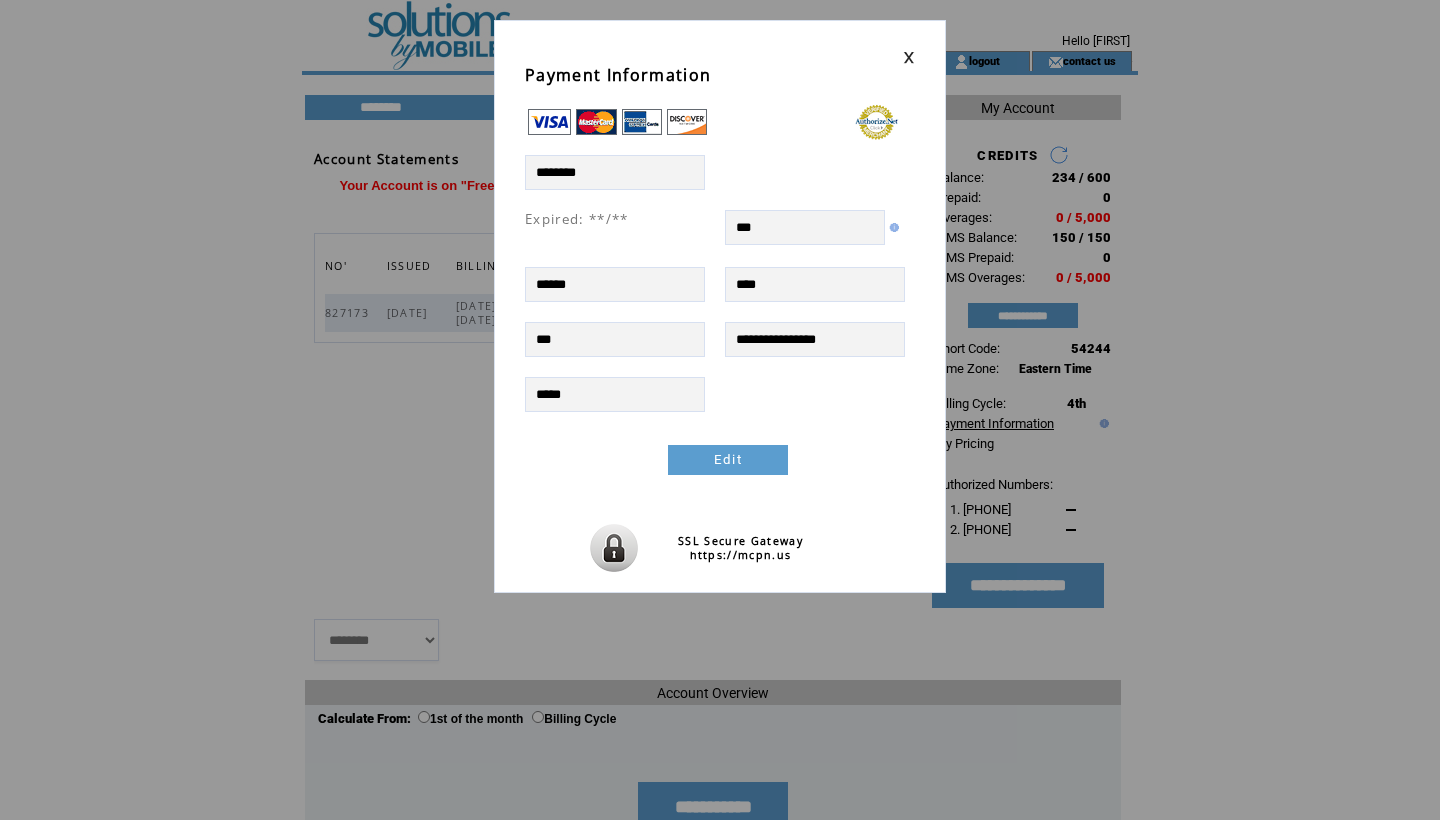 scroll, scrollTop: 0, scrollLeft: 0, axis: both 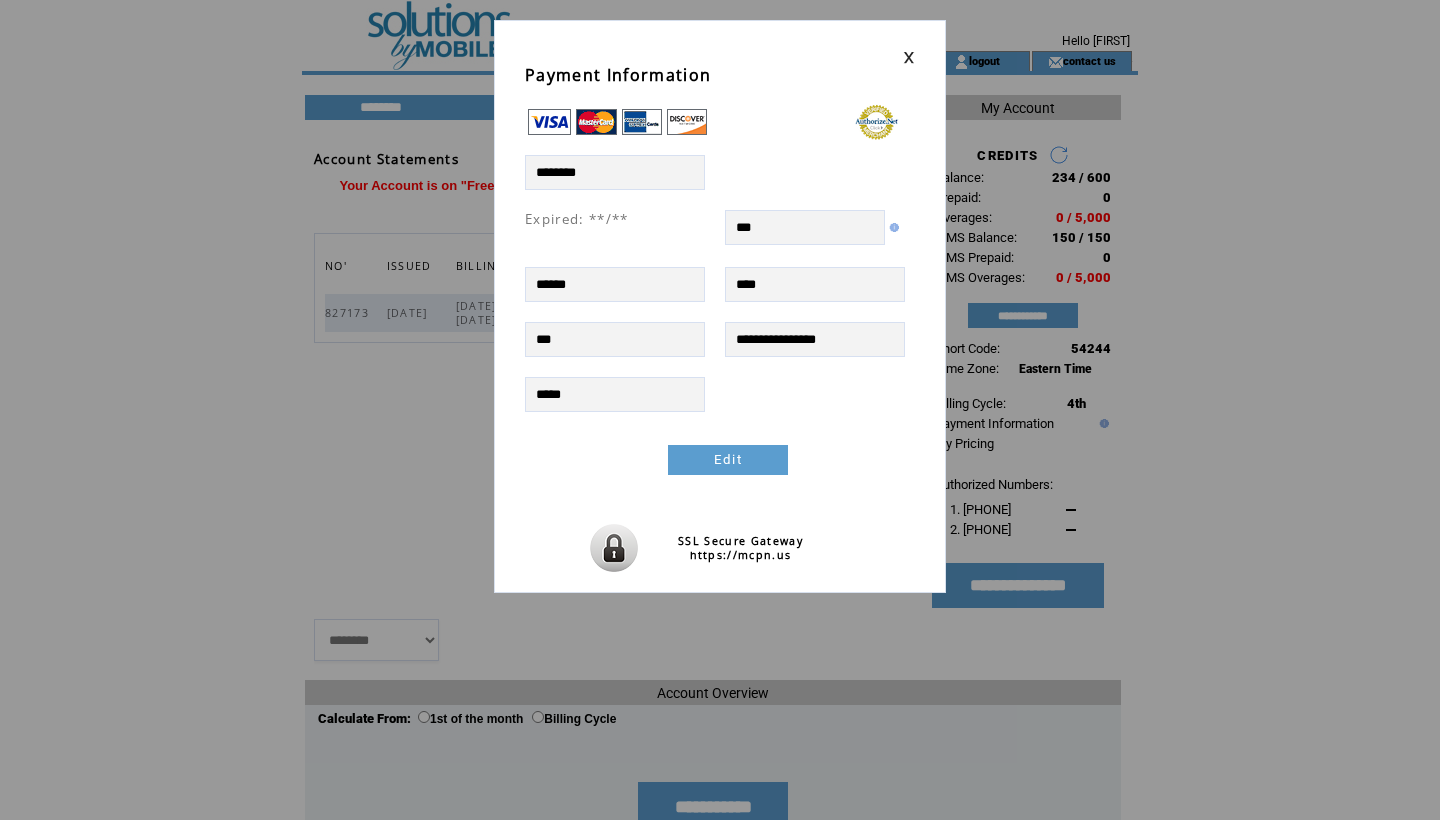click on "Edit" at bounding box center (728, 460) 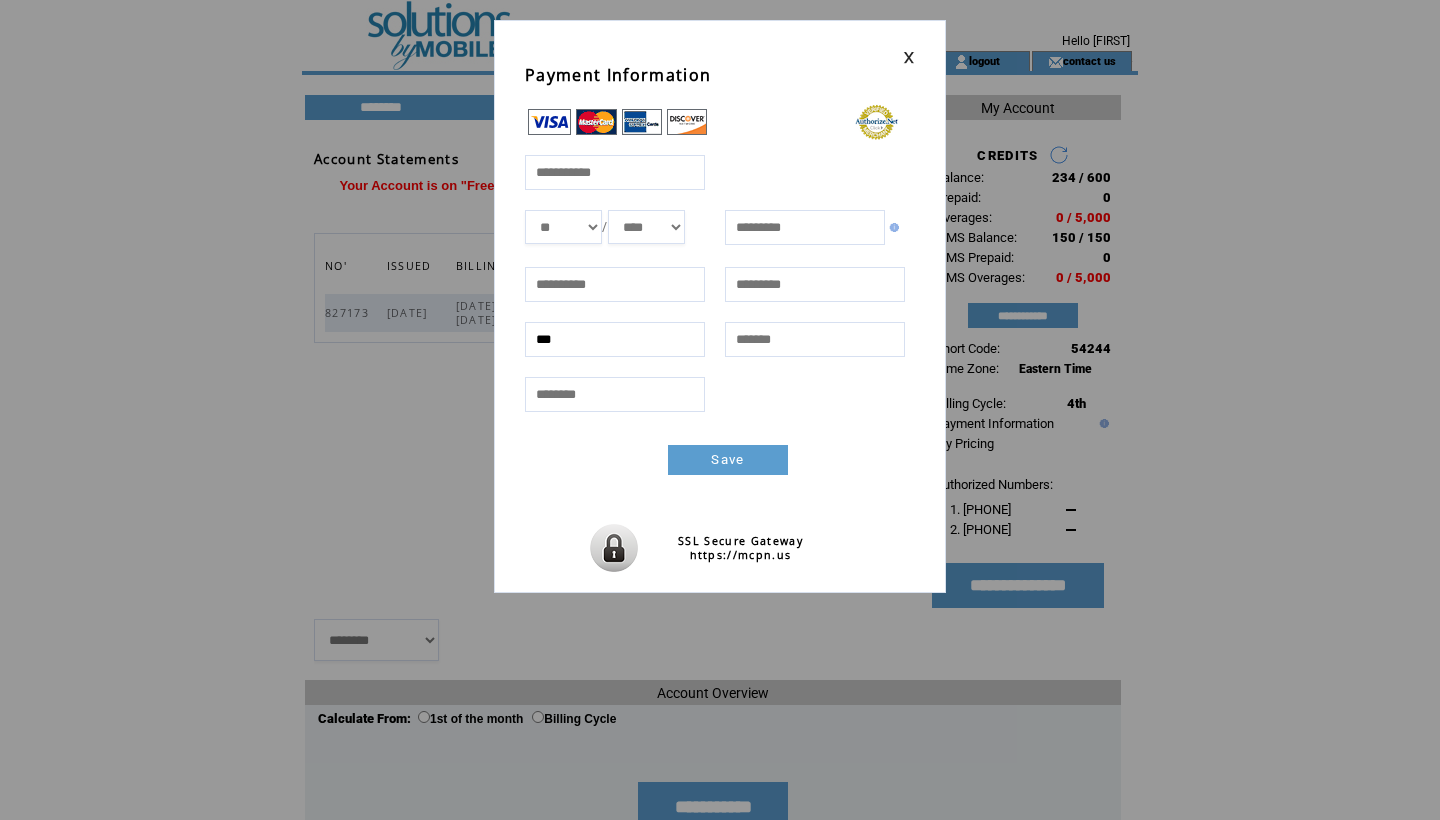 click at bounding box center [615, 172] 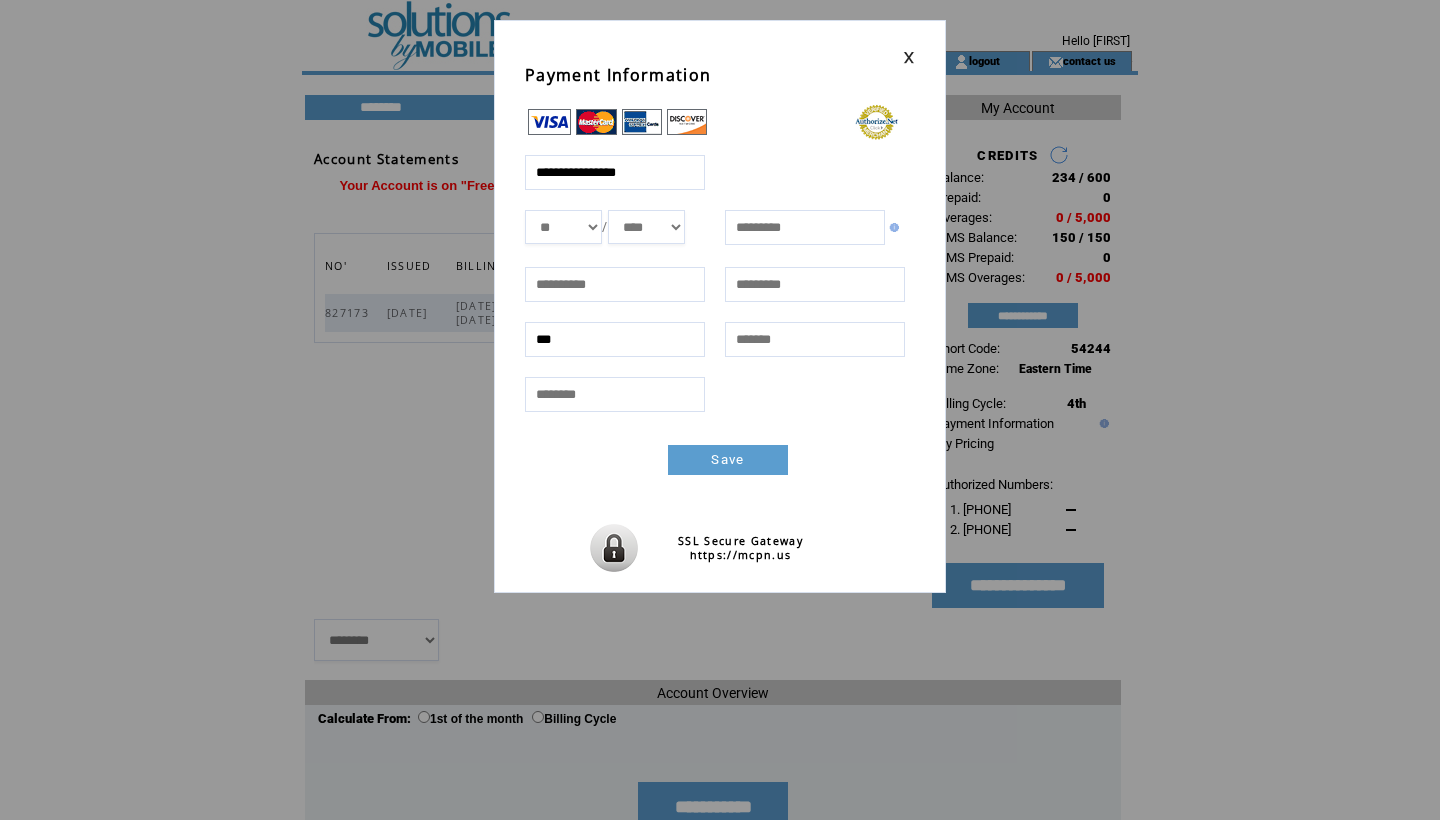type on "**********" 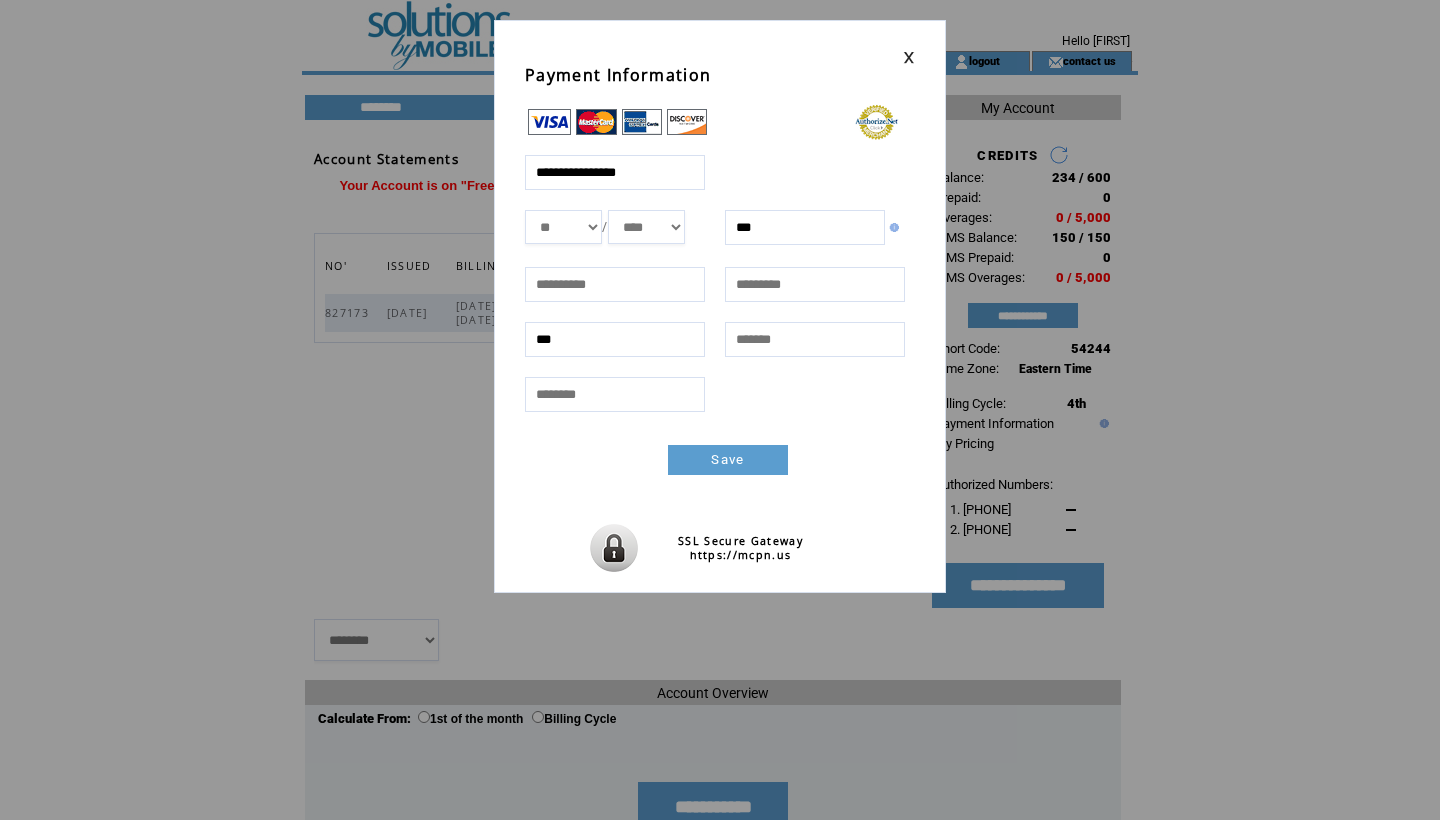type on "***" 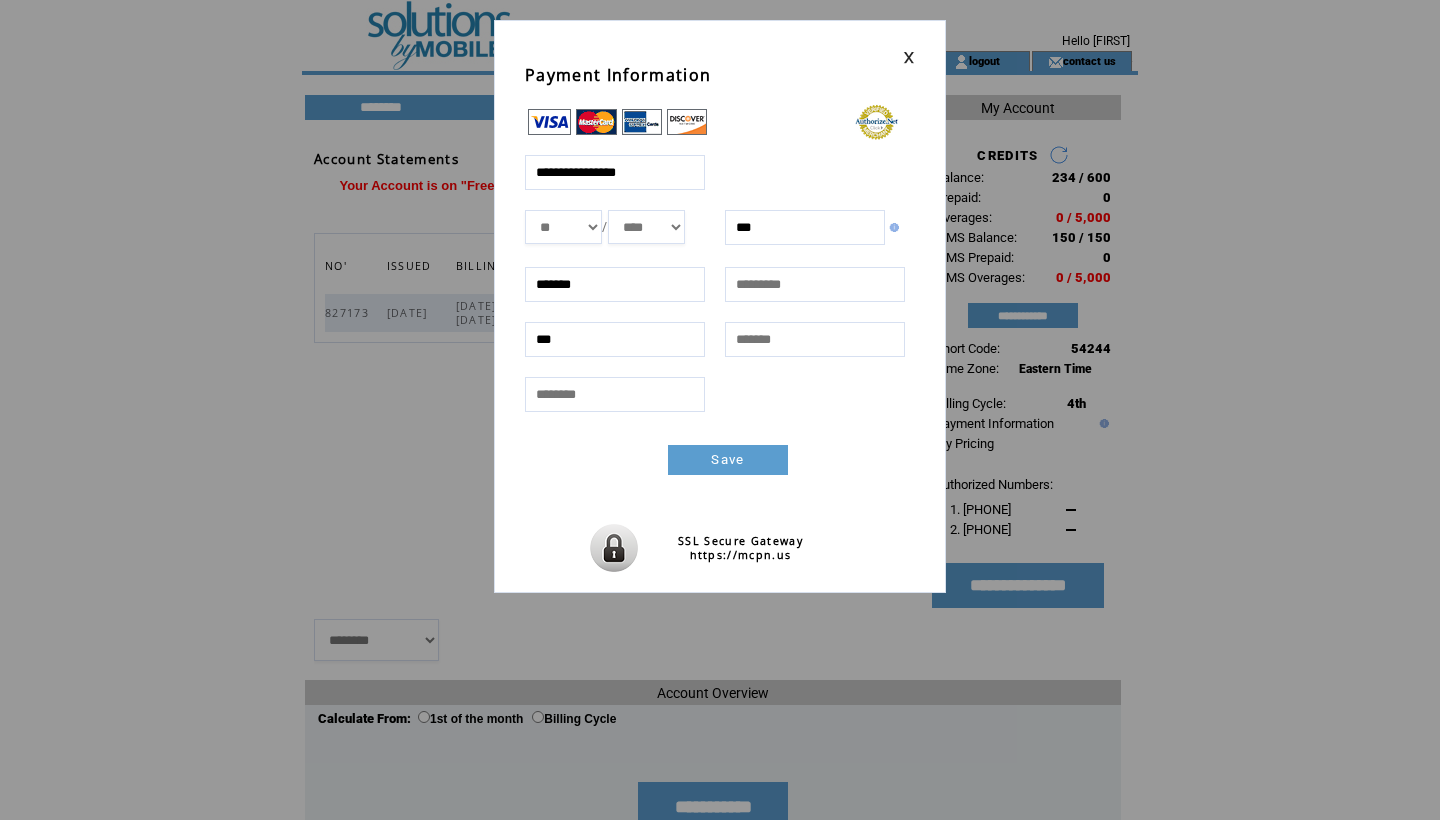 type on "******" 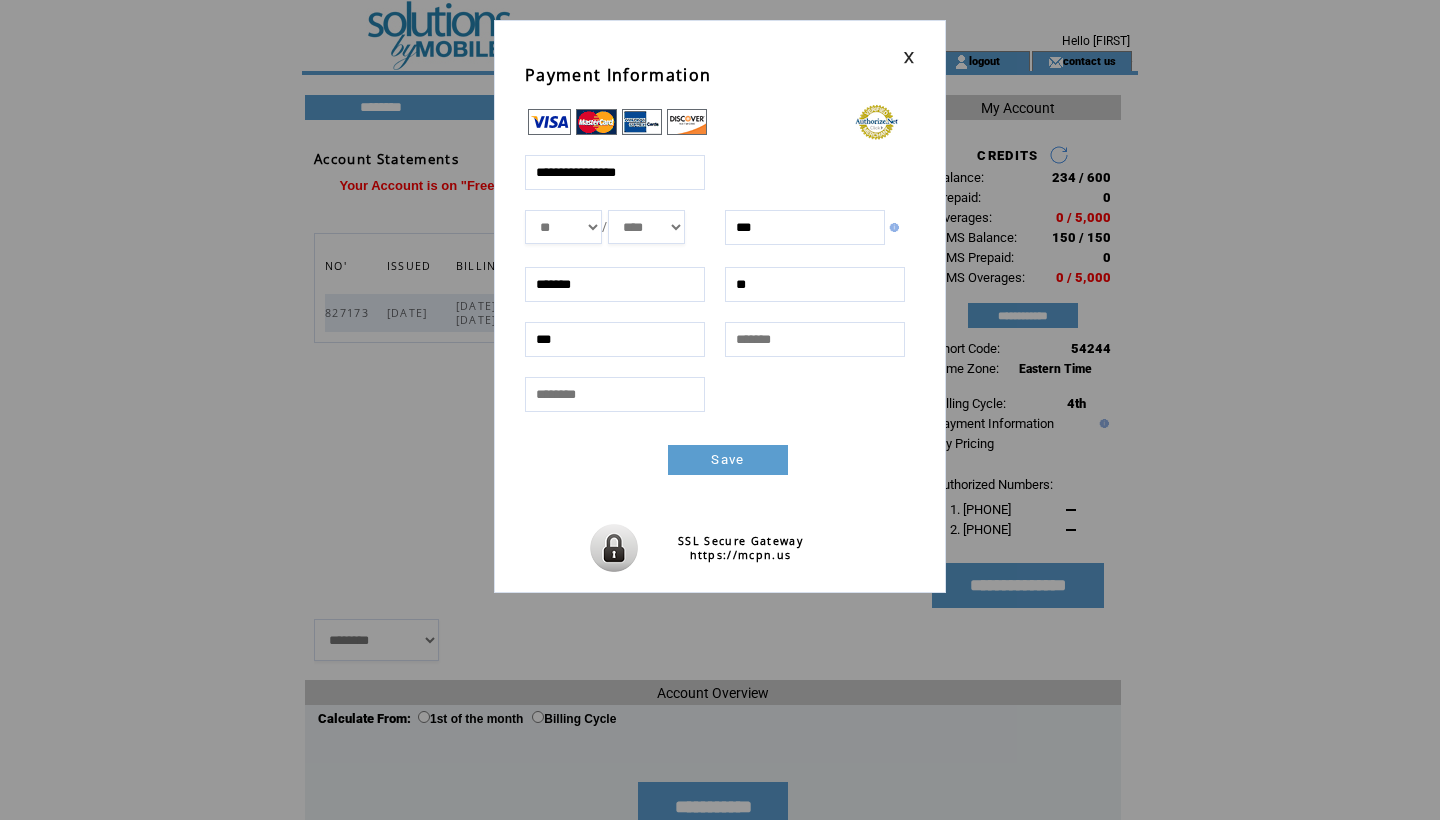 type on "*" 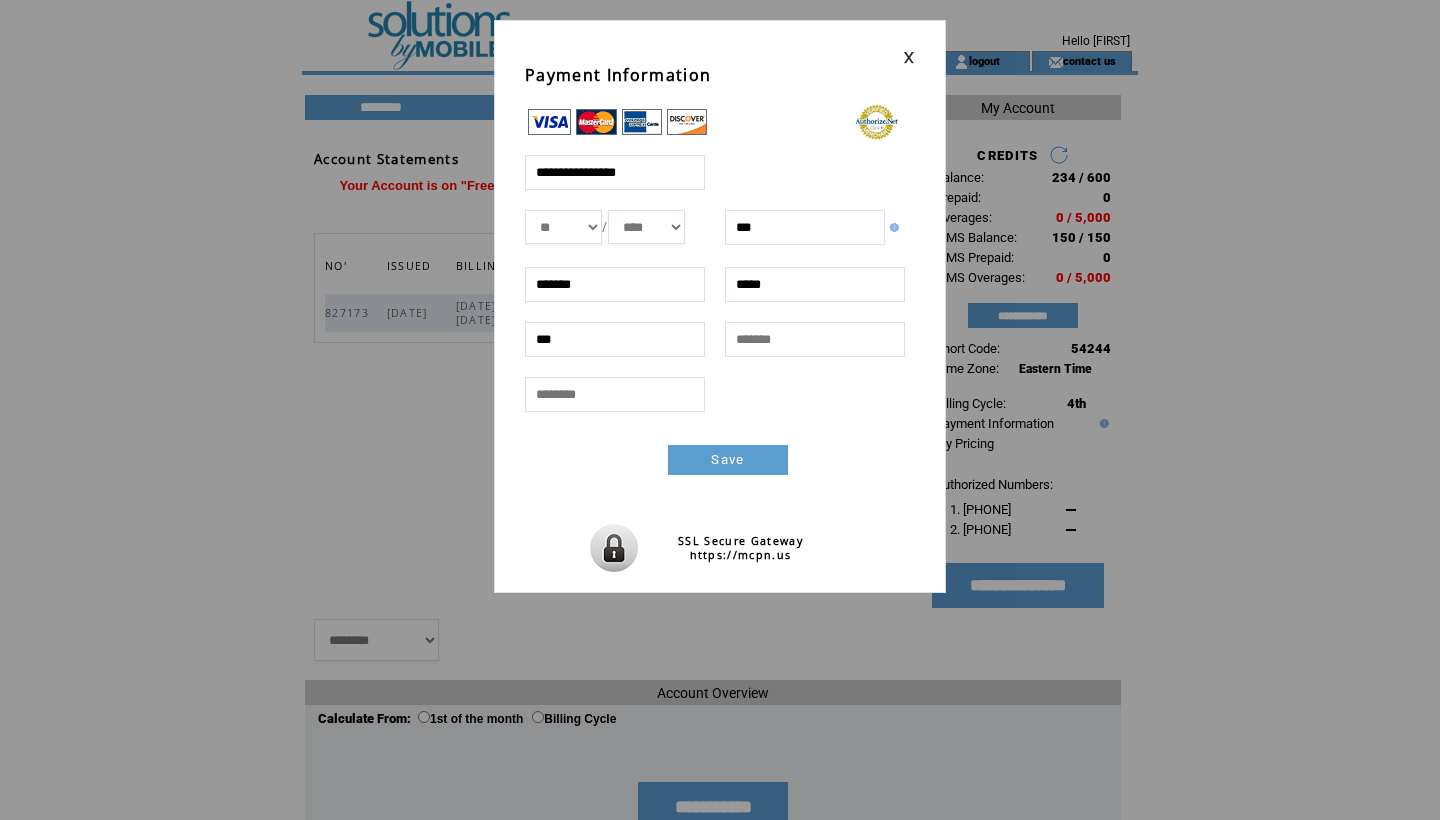 type on "****" 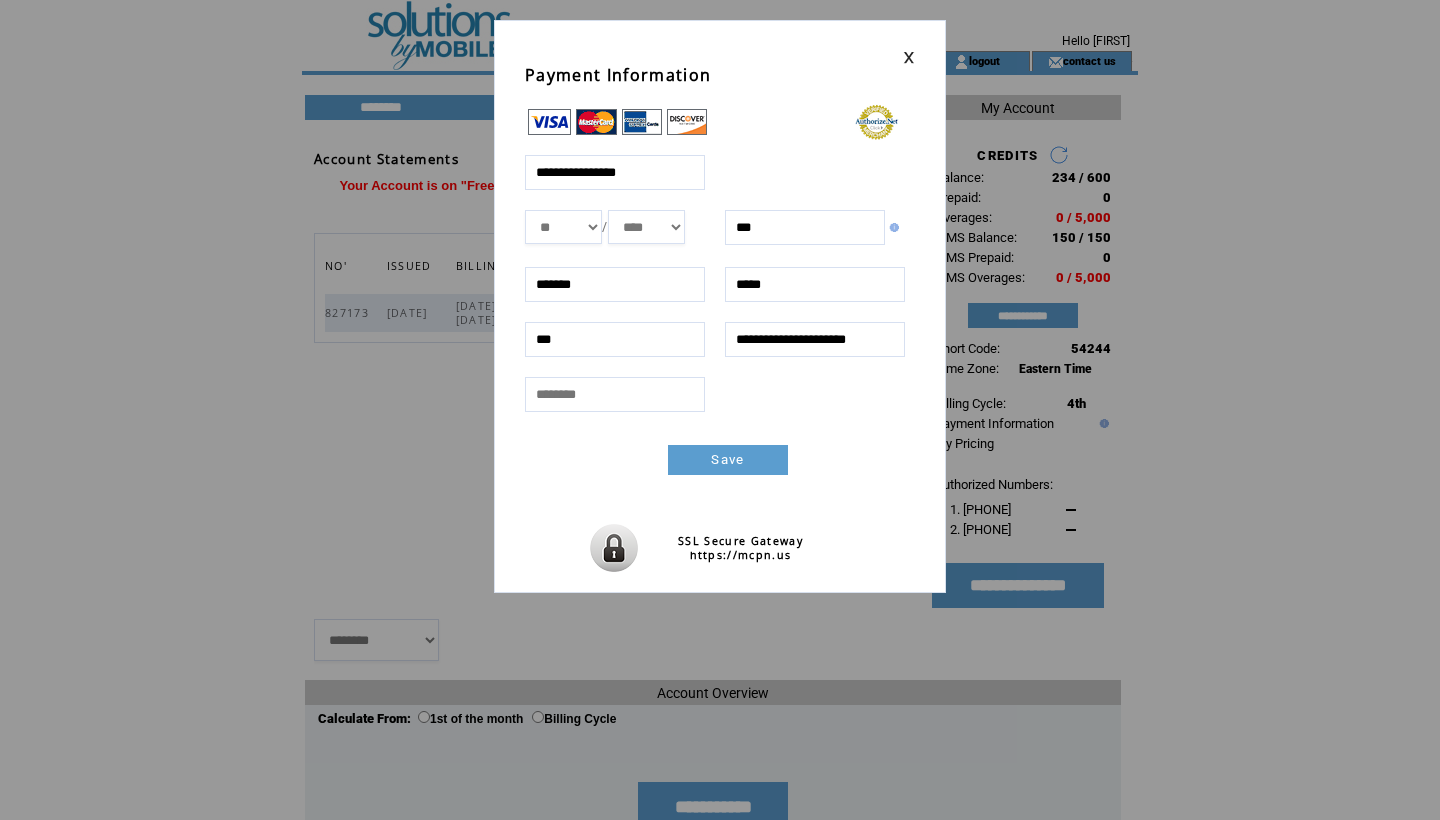 type on "**********" 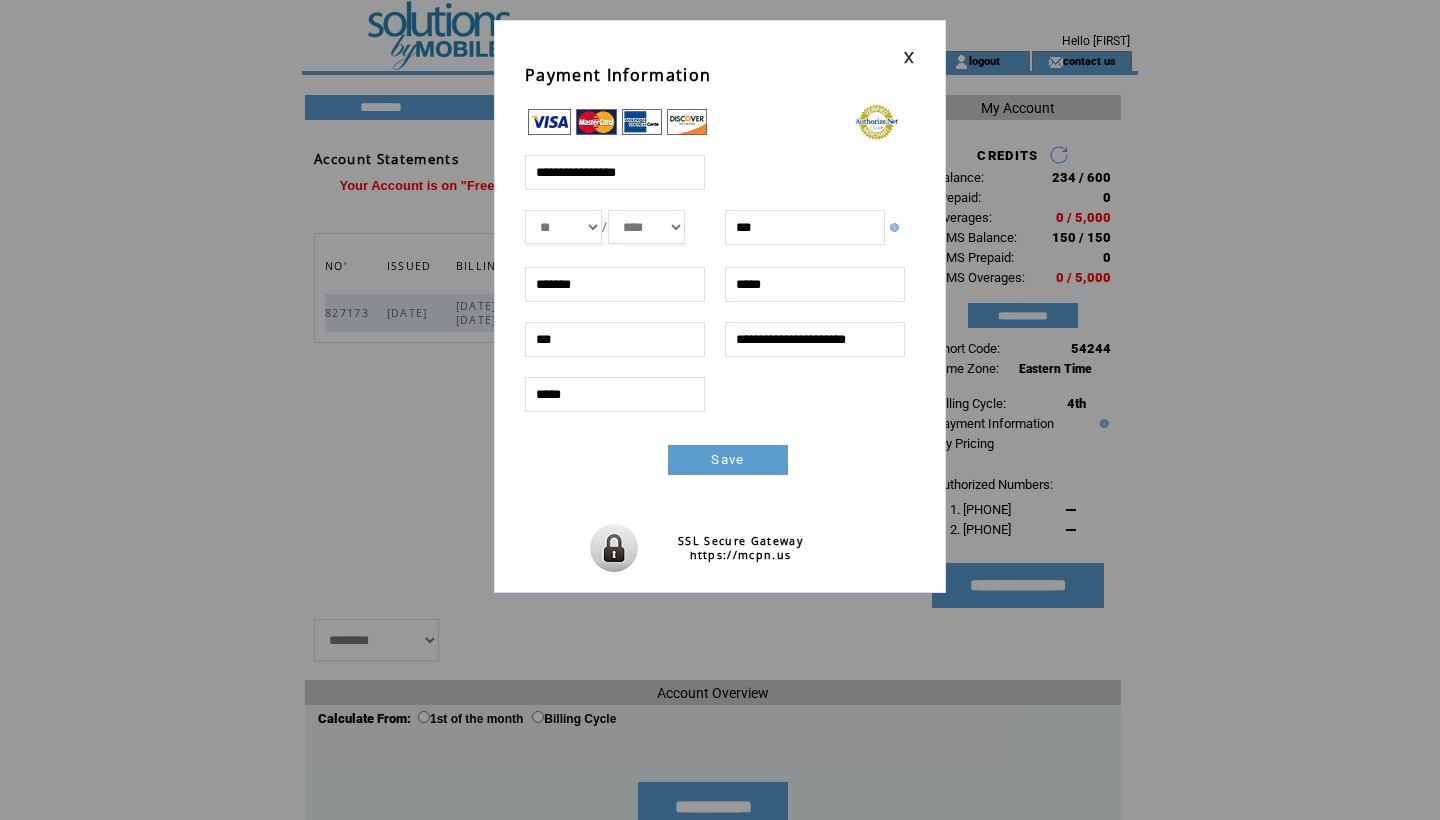 type on "*****" 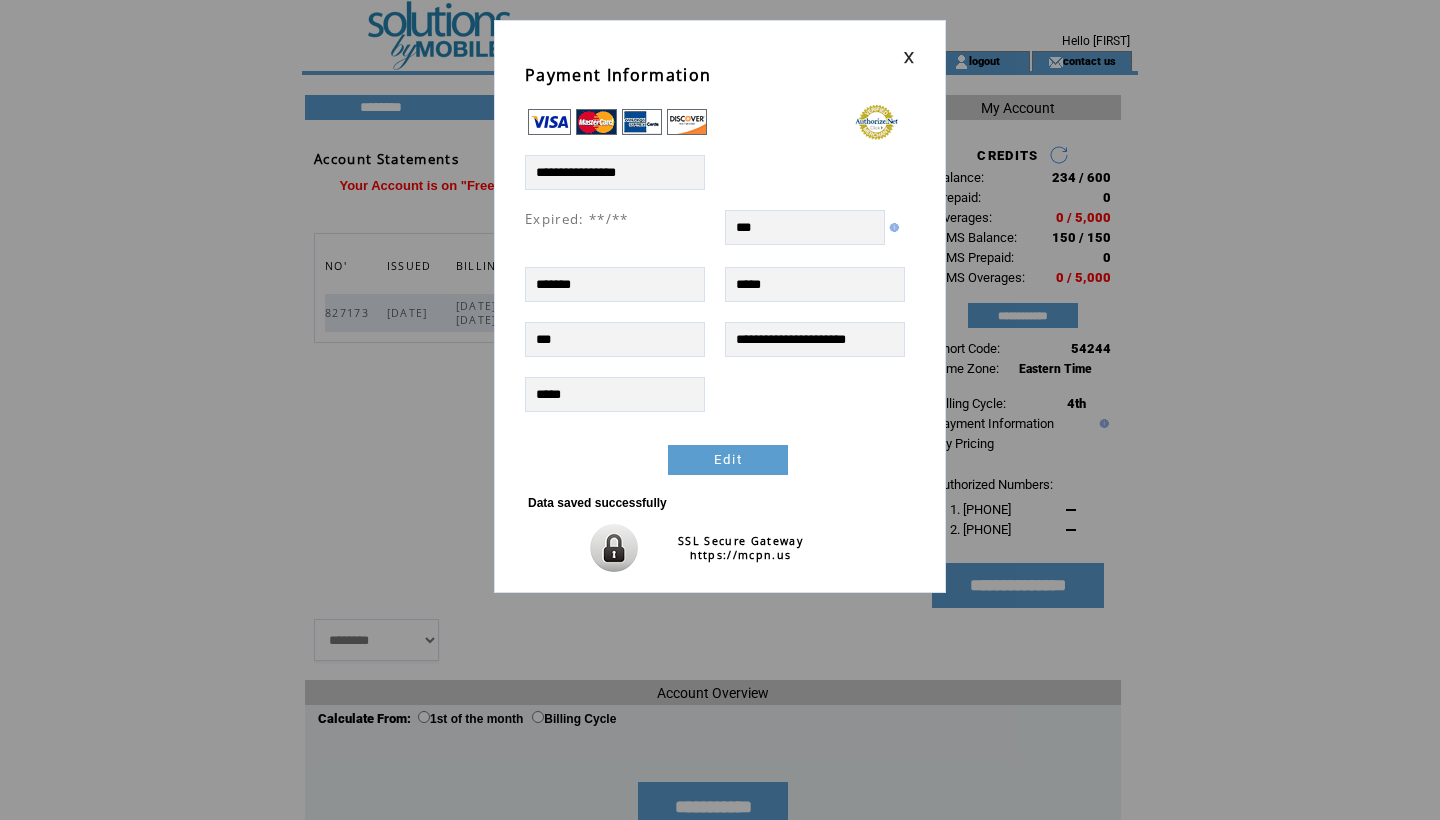 click on "**********" at bounding box center [730, 307] 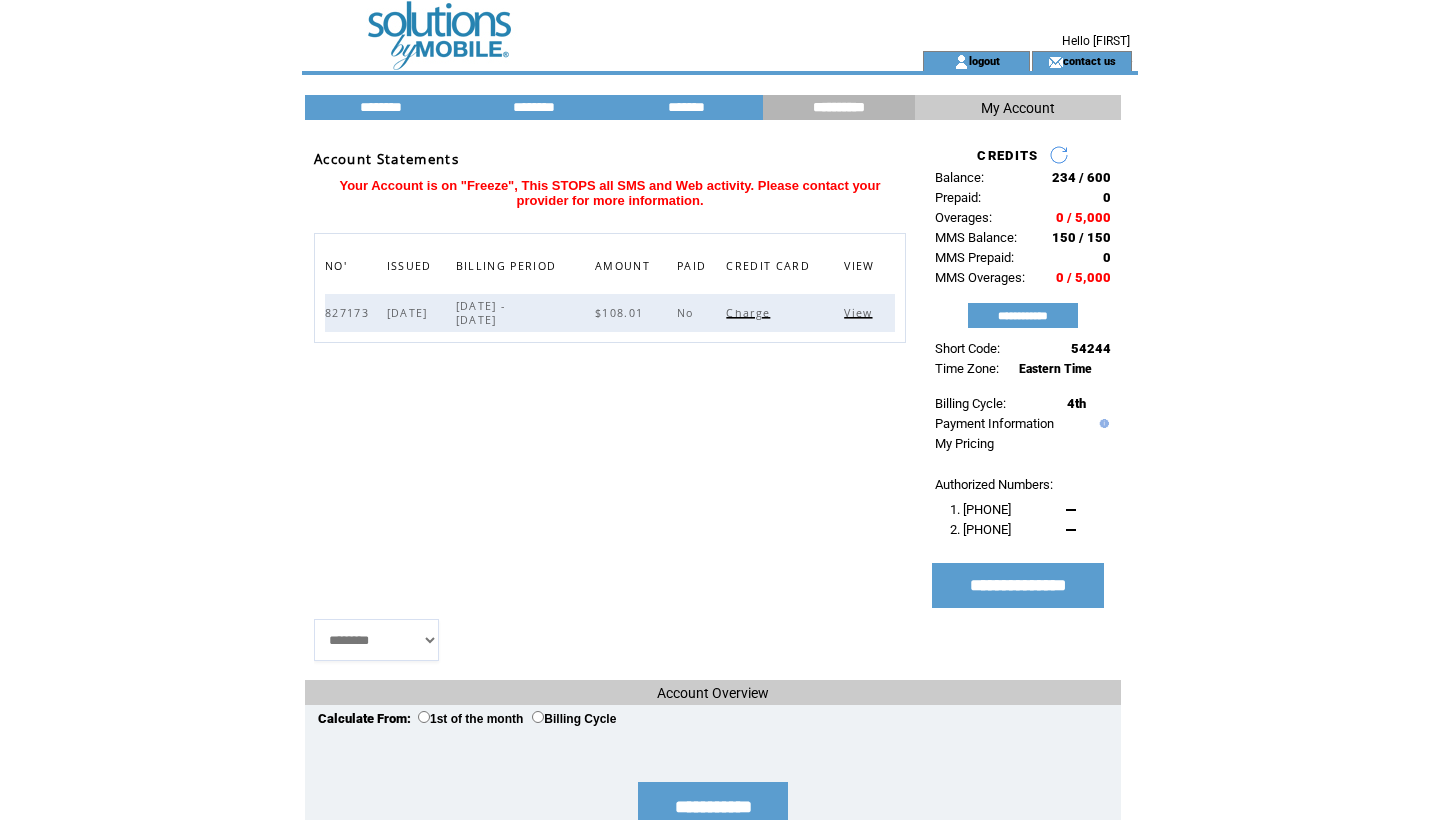 click on "Charge" at bounding box center [750, 313] 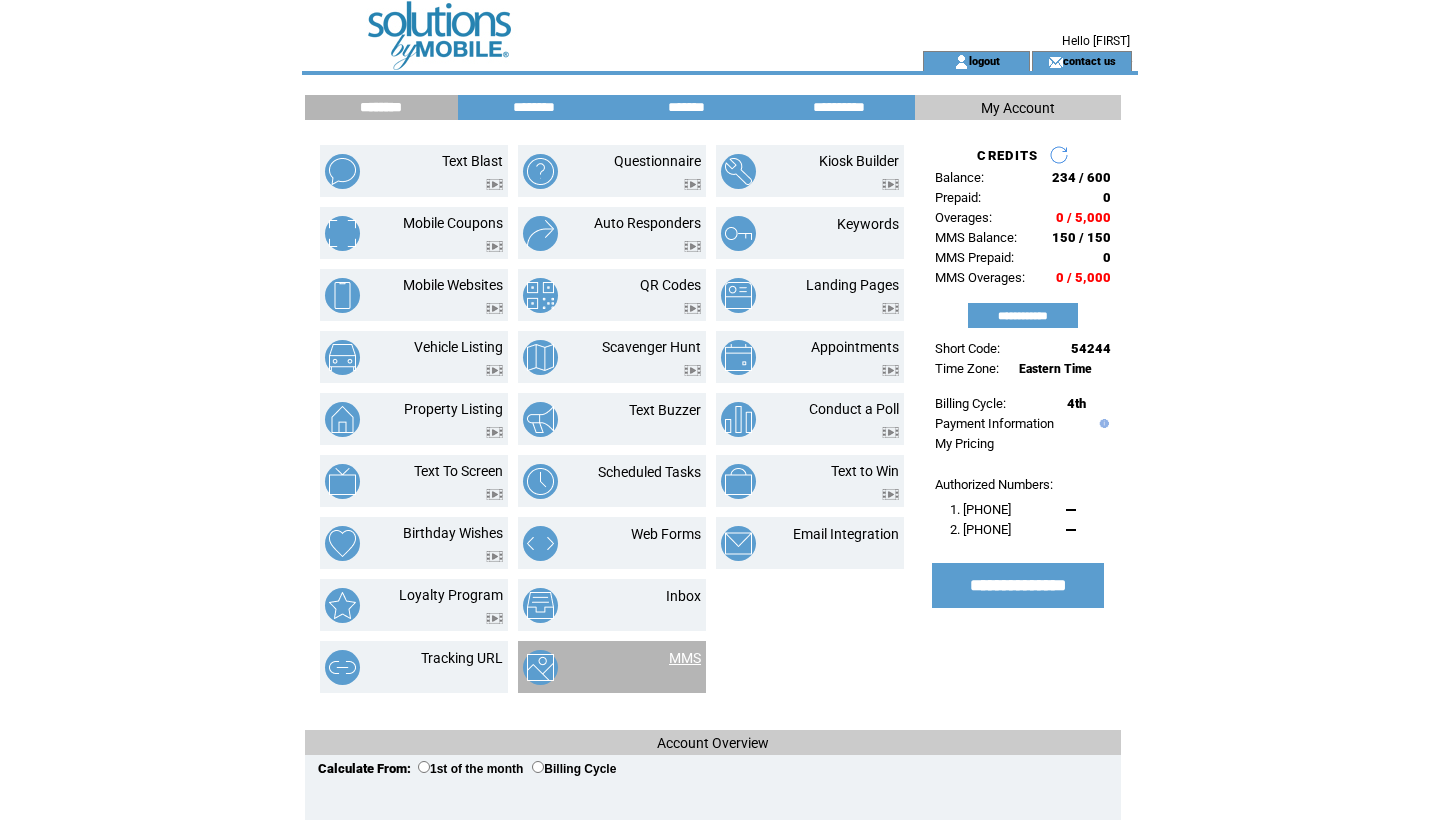 click on "MMS" at bounding box center [685, 658] 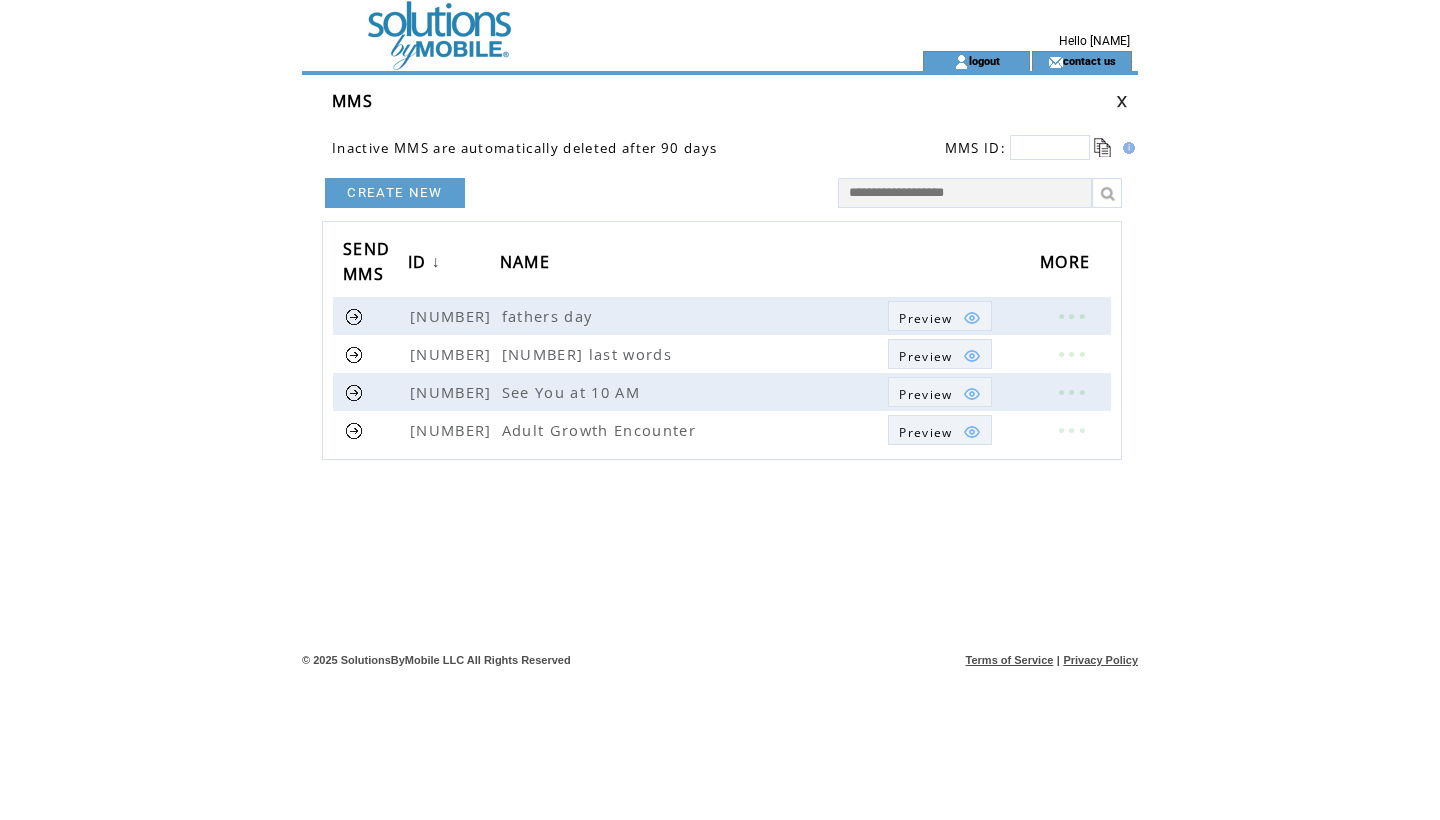 scroll, scrollTop: 0, scrollLeft: 0, axis: both 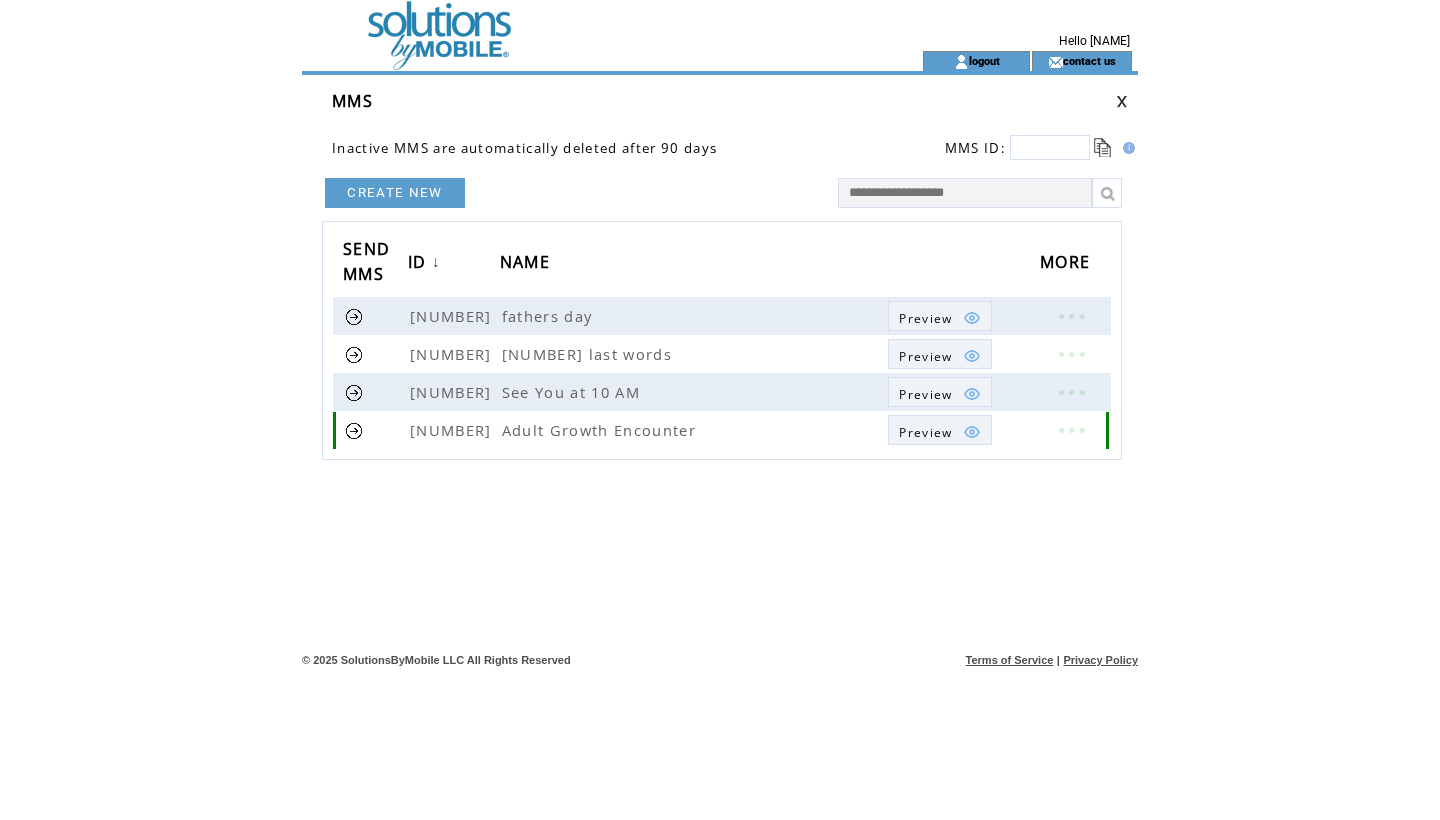 click at bounding box center (354, 430) 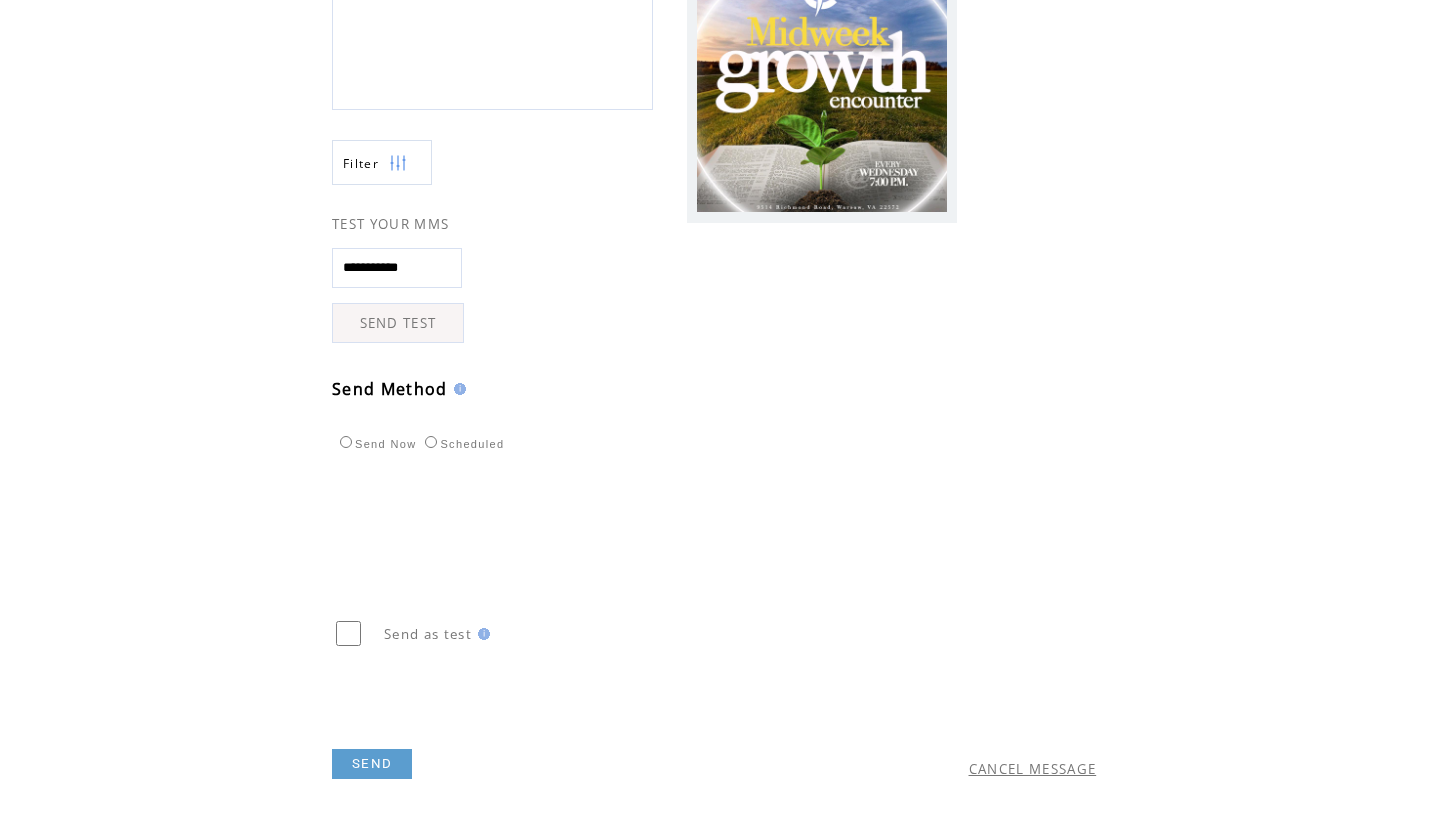 scroll, scrollTop: 404, scrollLeft: 0, axis: vertical 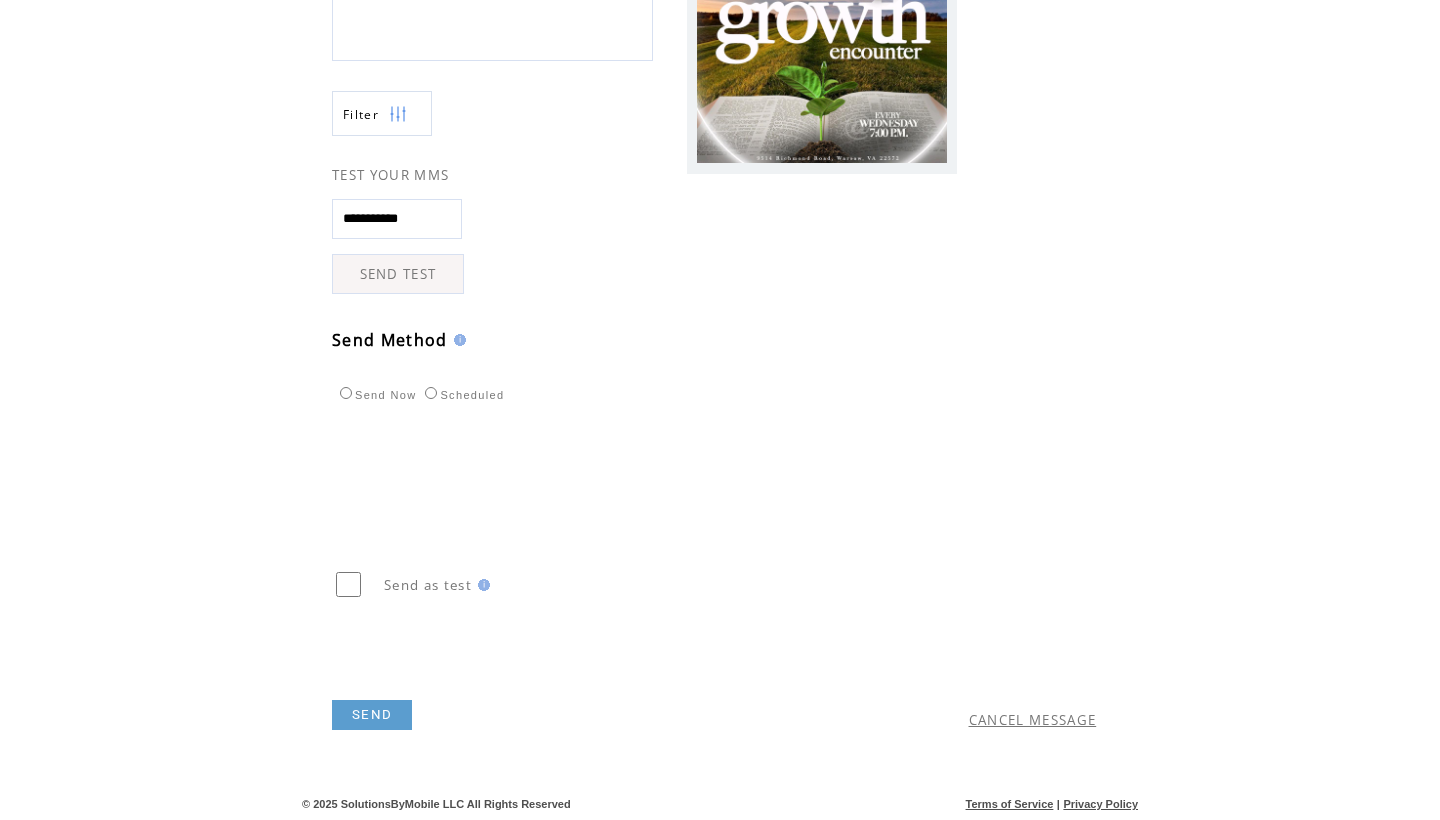 click on "SEND" at bounding box center (372, 715) 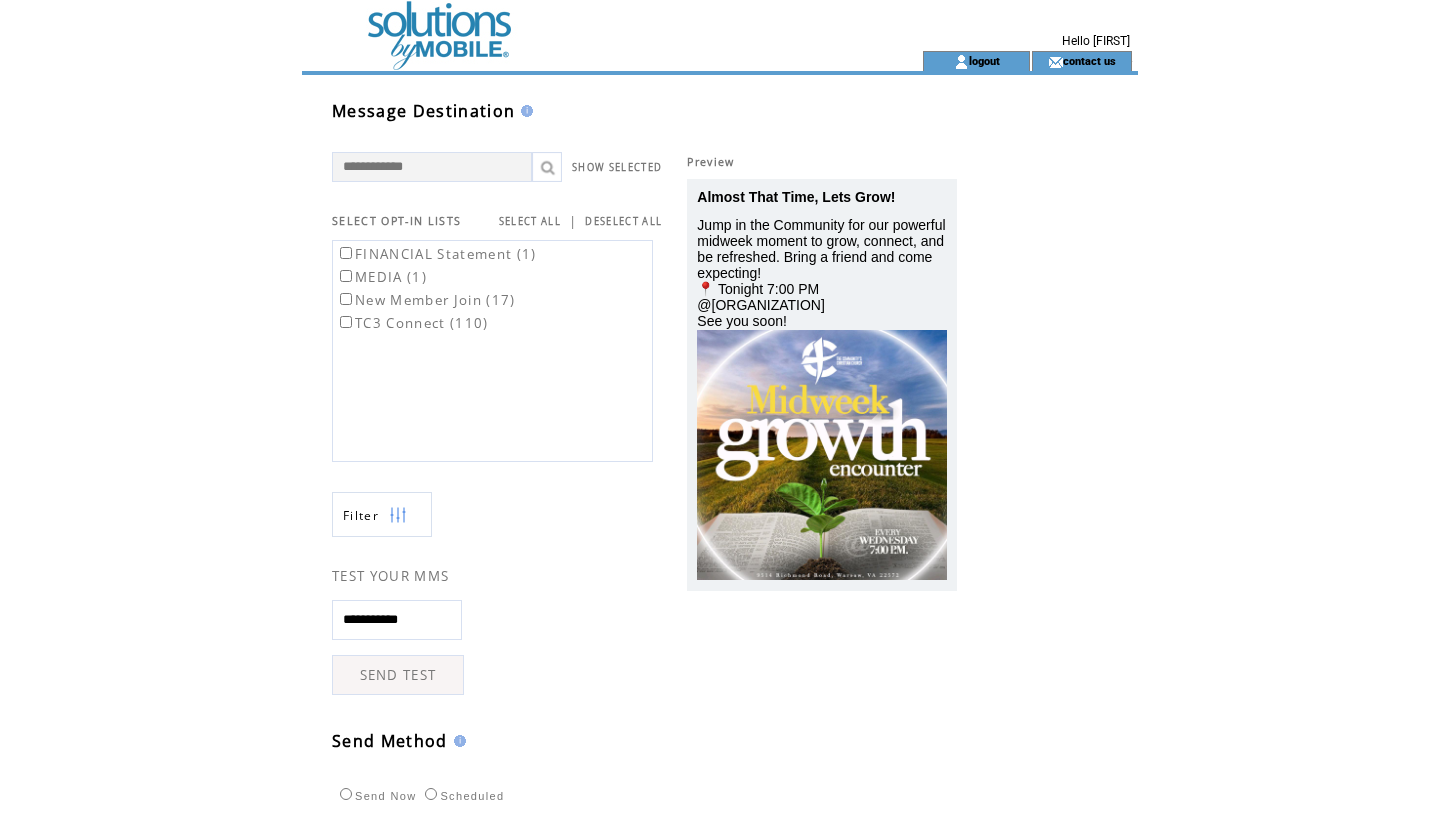scroll, scrollTop: 1, scrollLeft: 0, axis: vertical 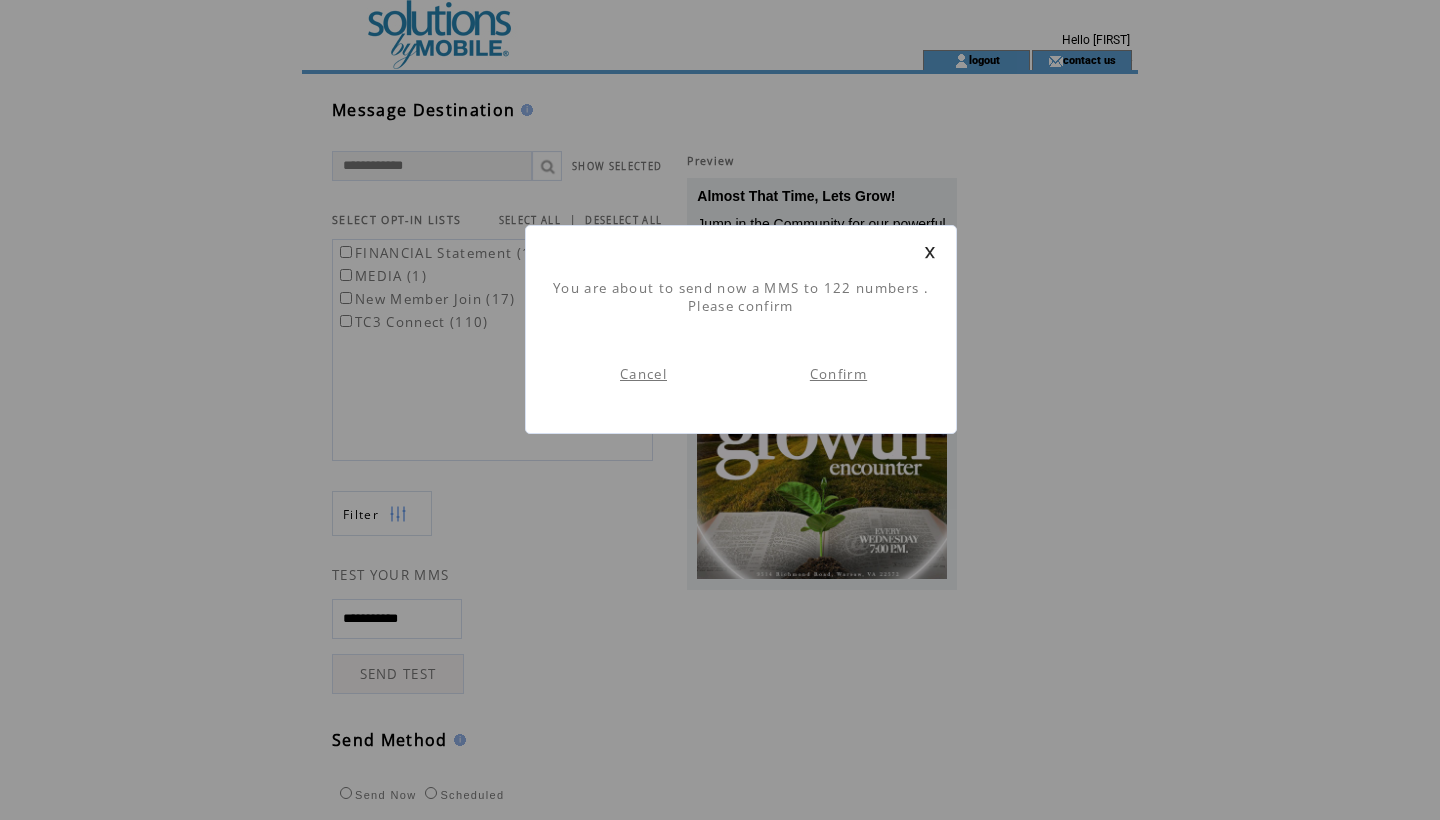 click on "Confirm" at bounding box center (838, 374) 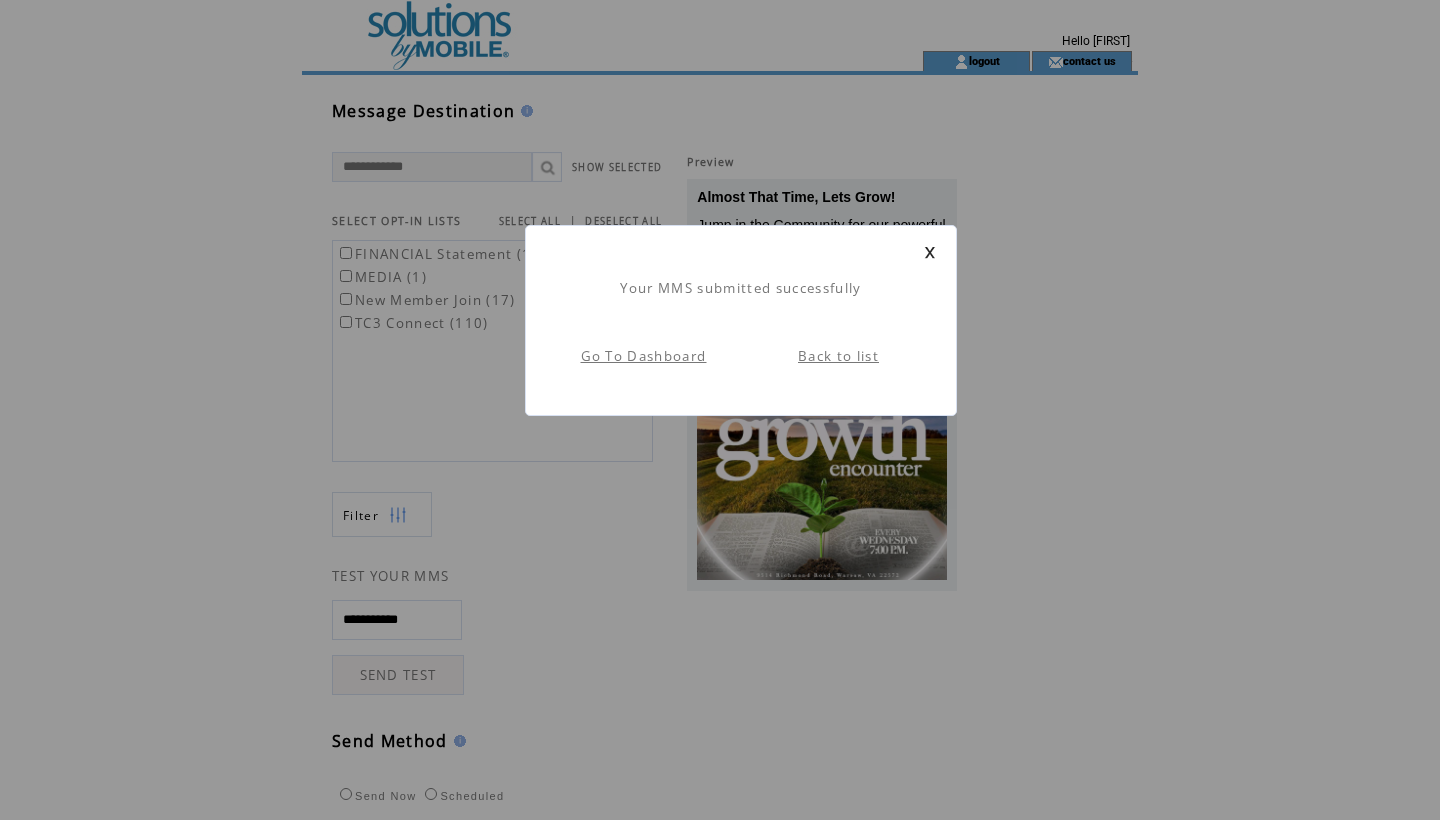 scroll, scrollTop: 1, scrollLeft: 0, axis: vertical 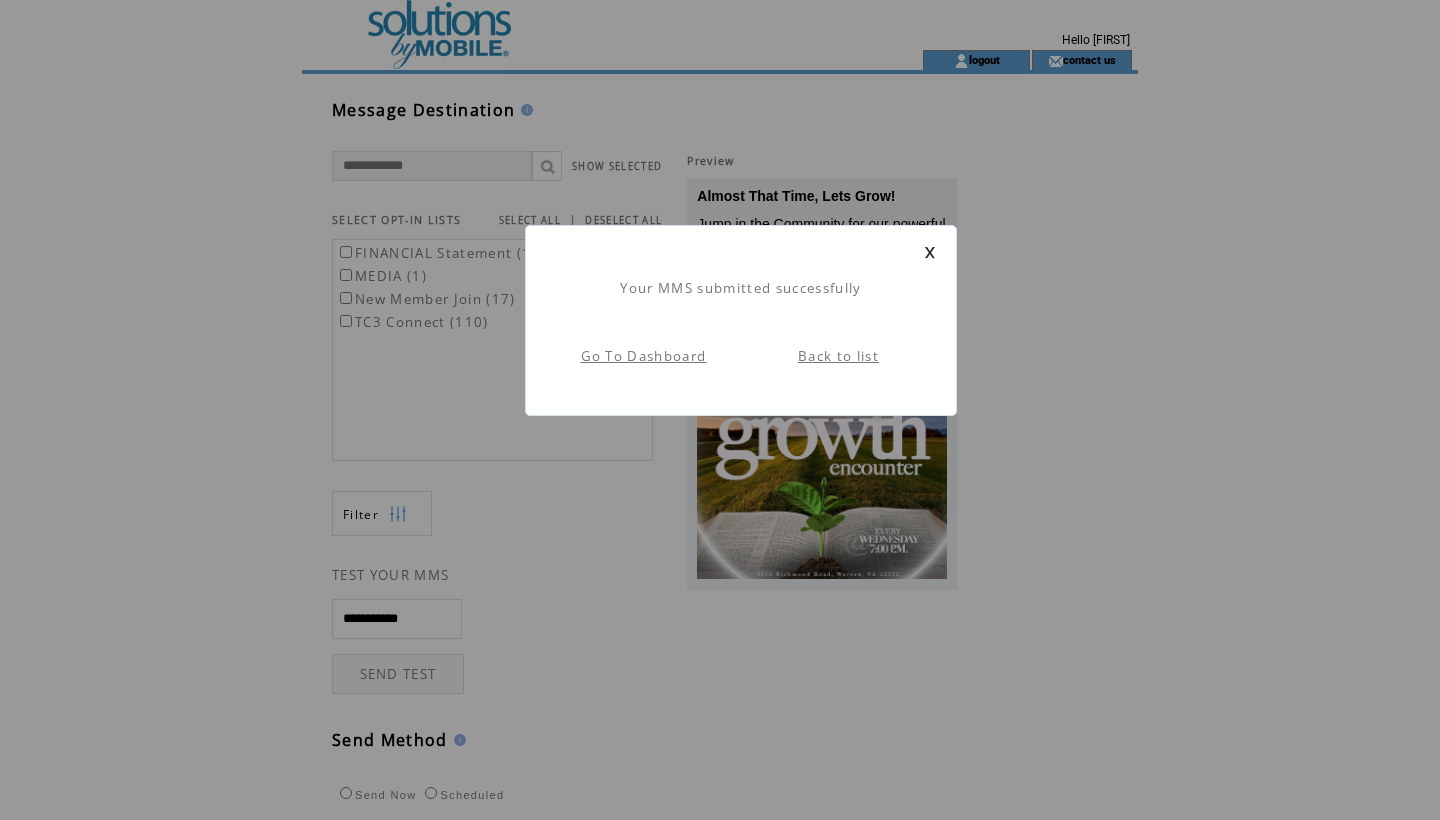 click at bounding box center [741, 252] 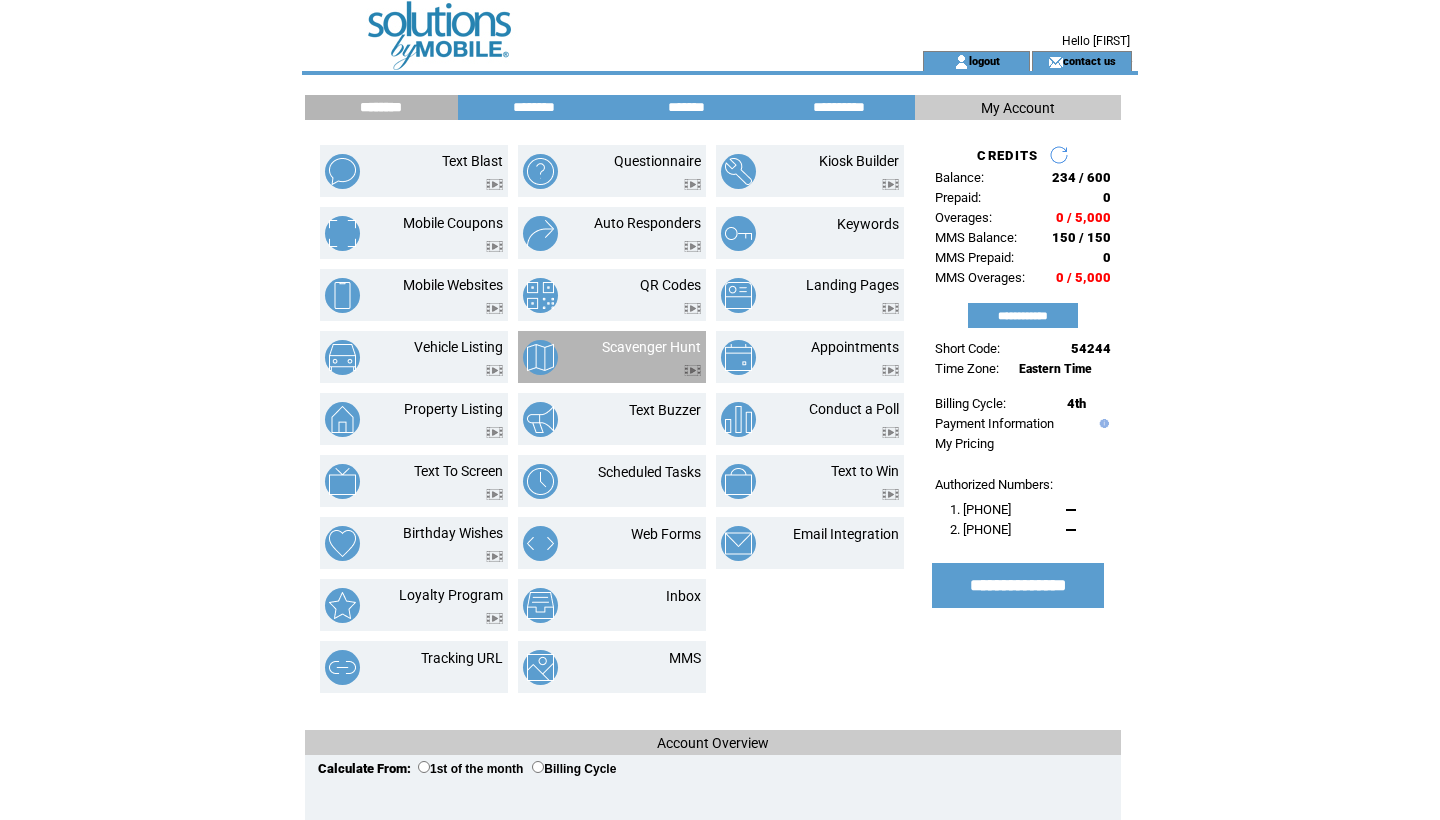 scroll, scrollTop: 0, scrollLeft: 0, axis: both 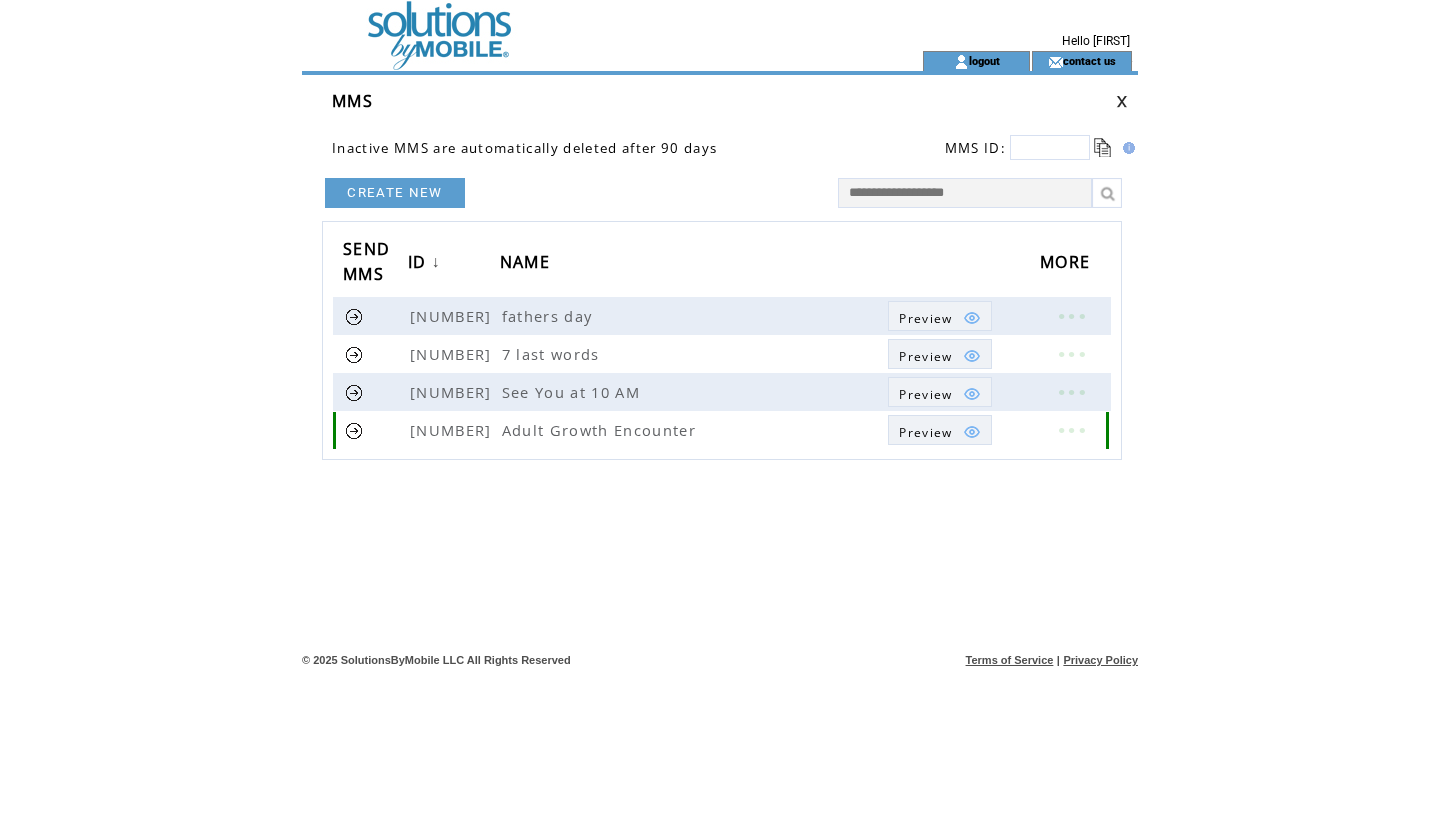 click at bounding box center [354, 430] 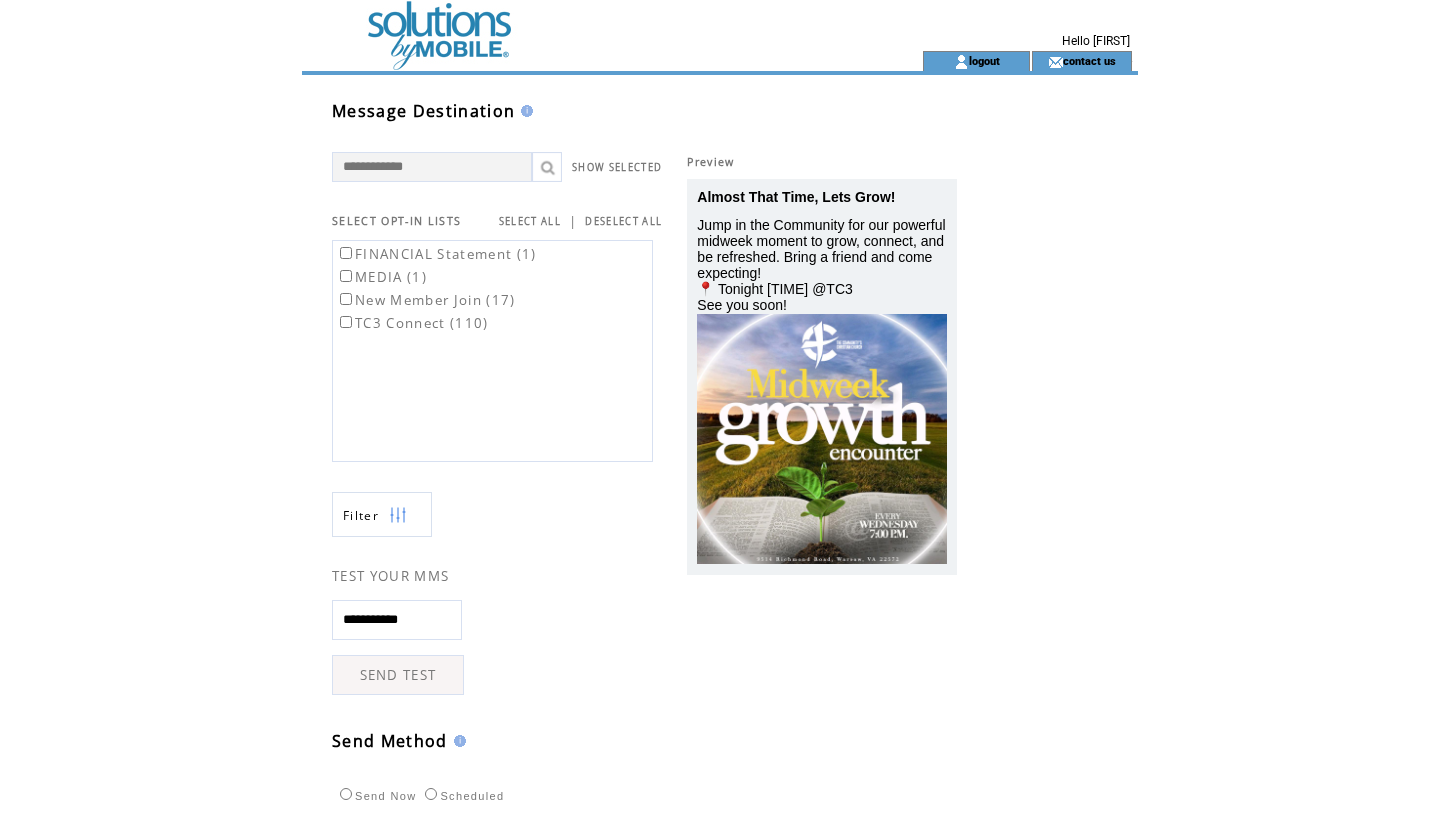 scroll, scrollTop: 0, scrollLeft: 0, axis: both 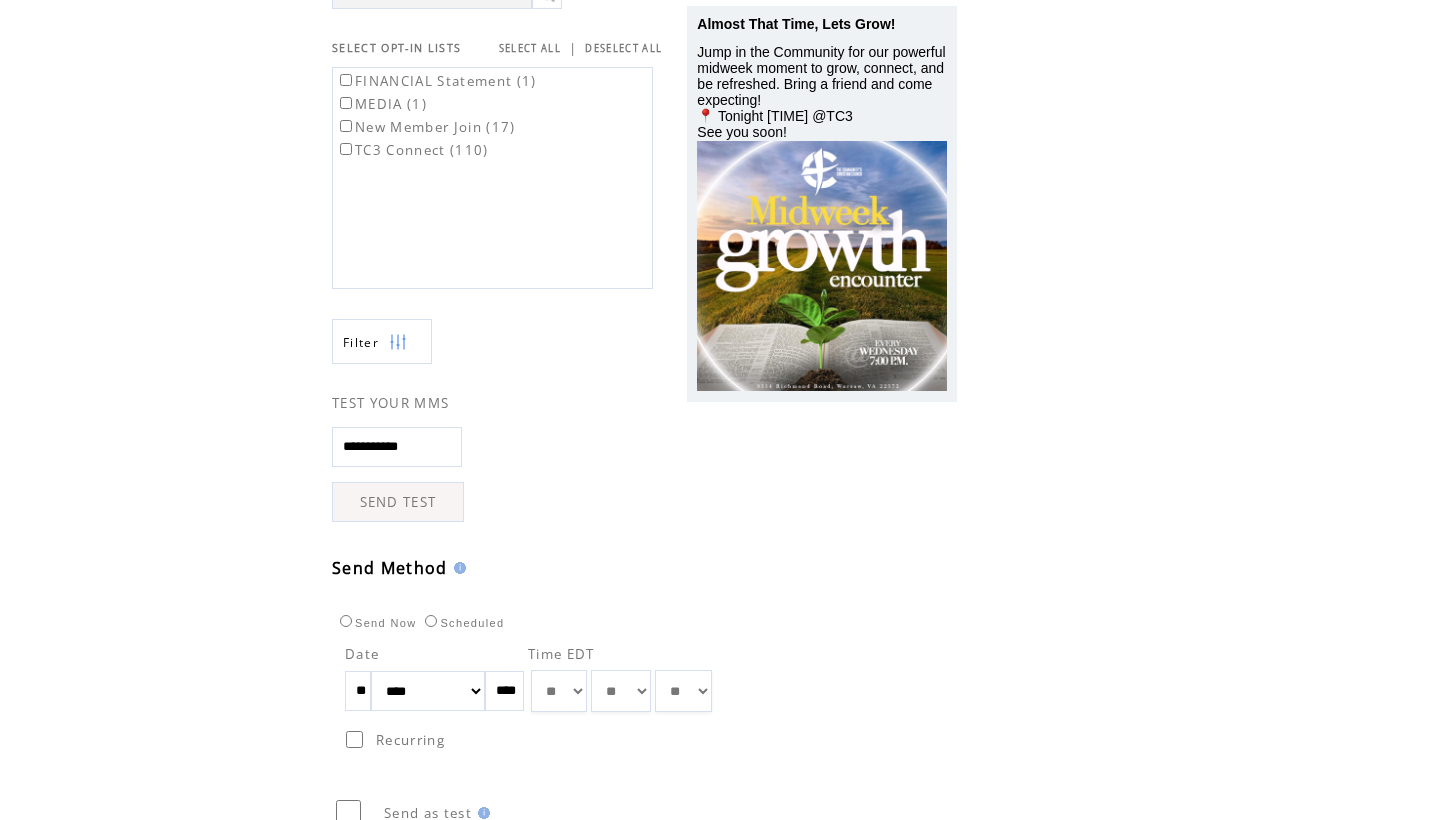 select on "*" 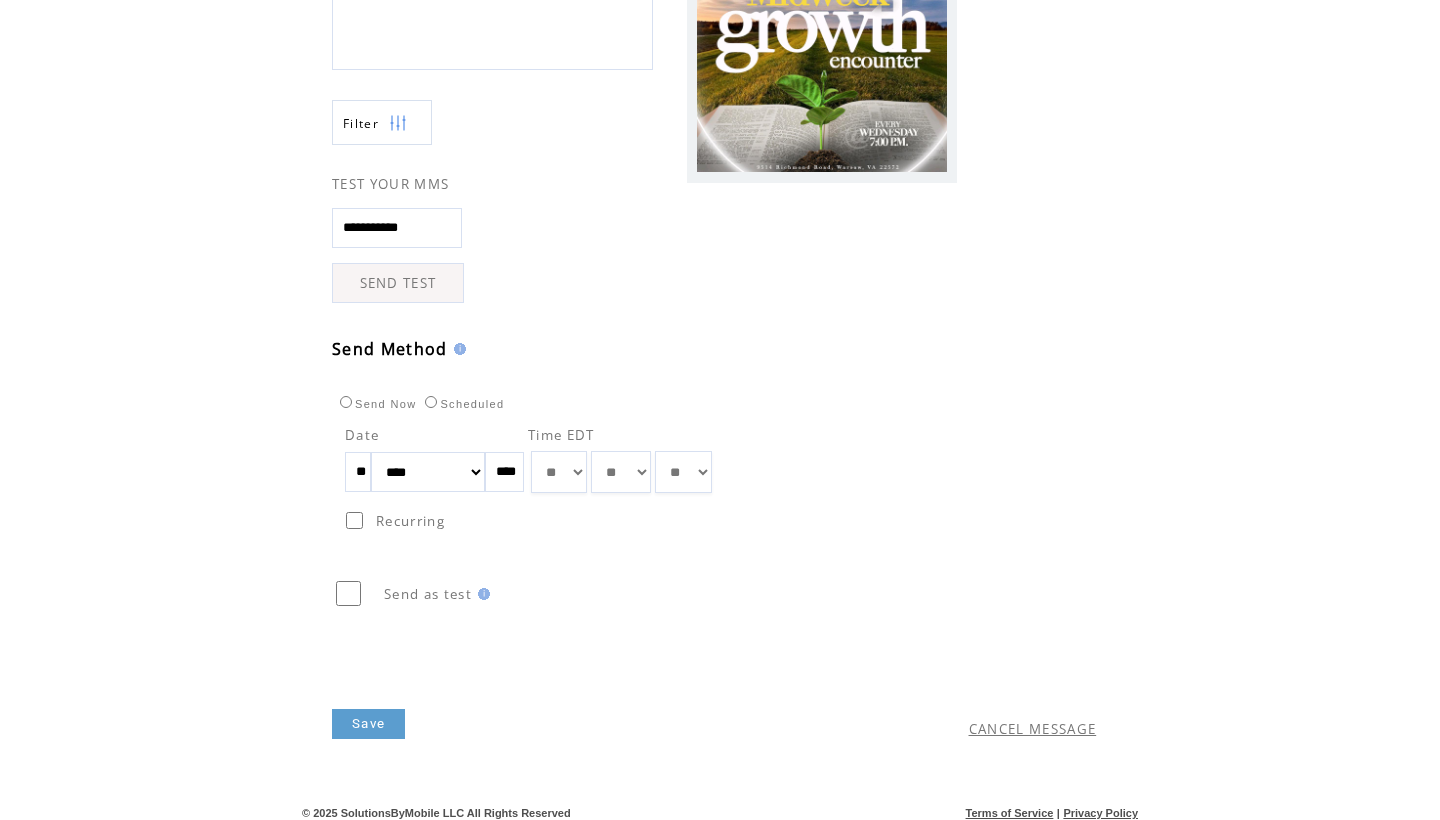scroll, scrollTop: 404, scrollLeft: 0, axis: vertical 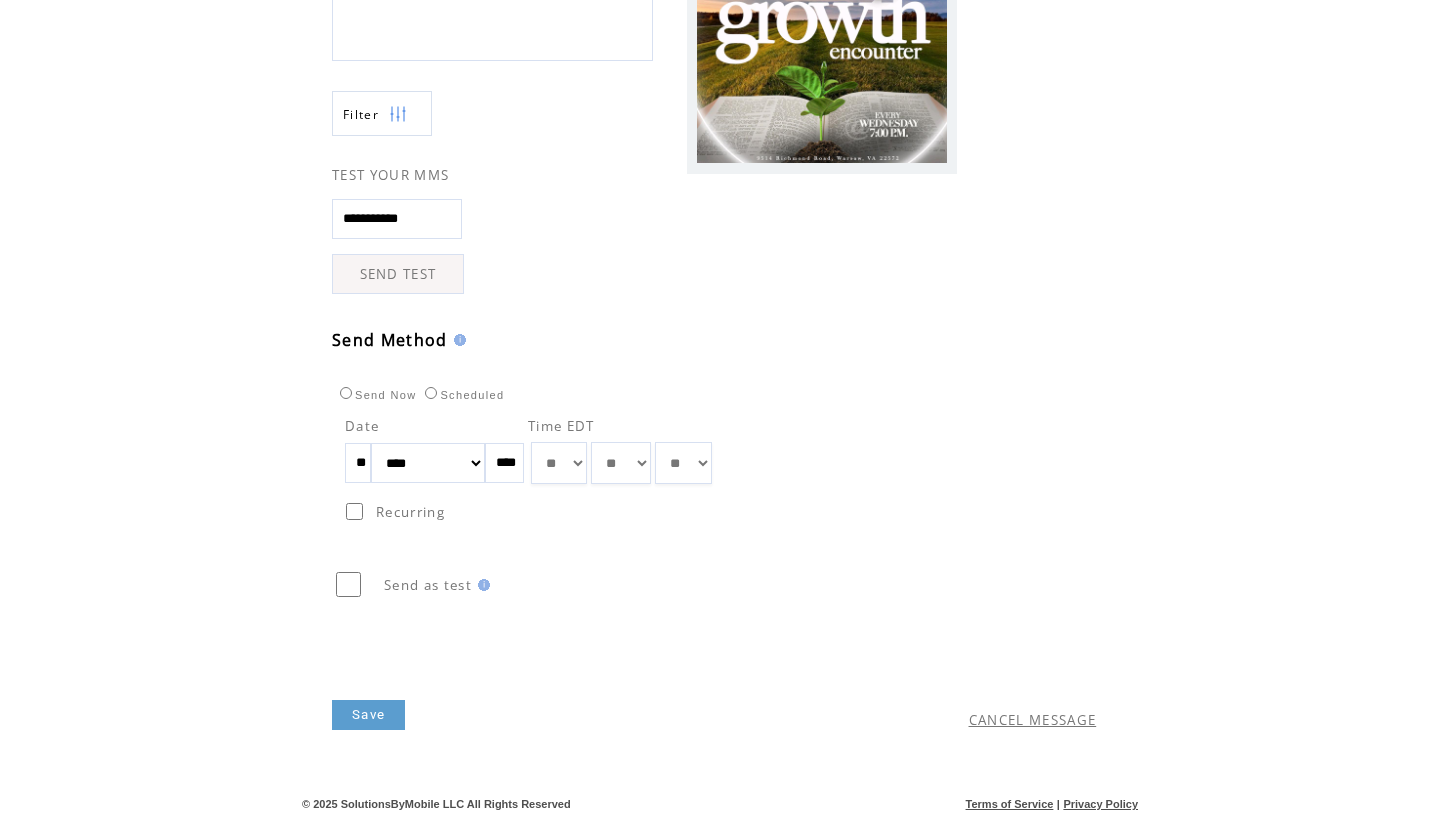 click on "Save" at bounding box center (368, 715) 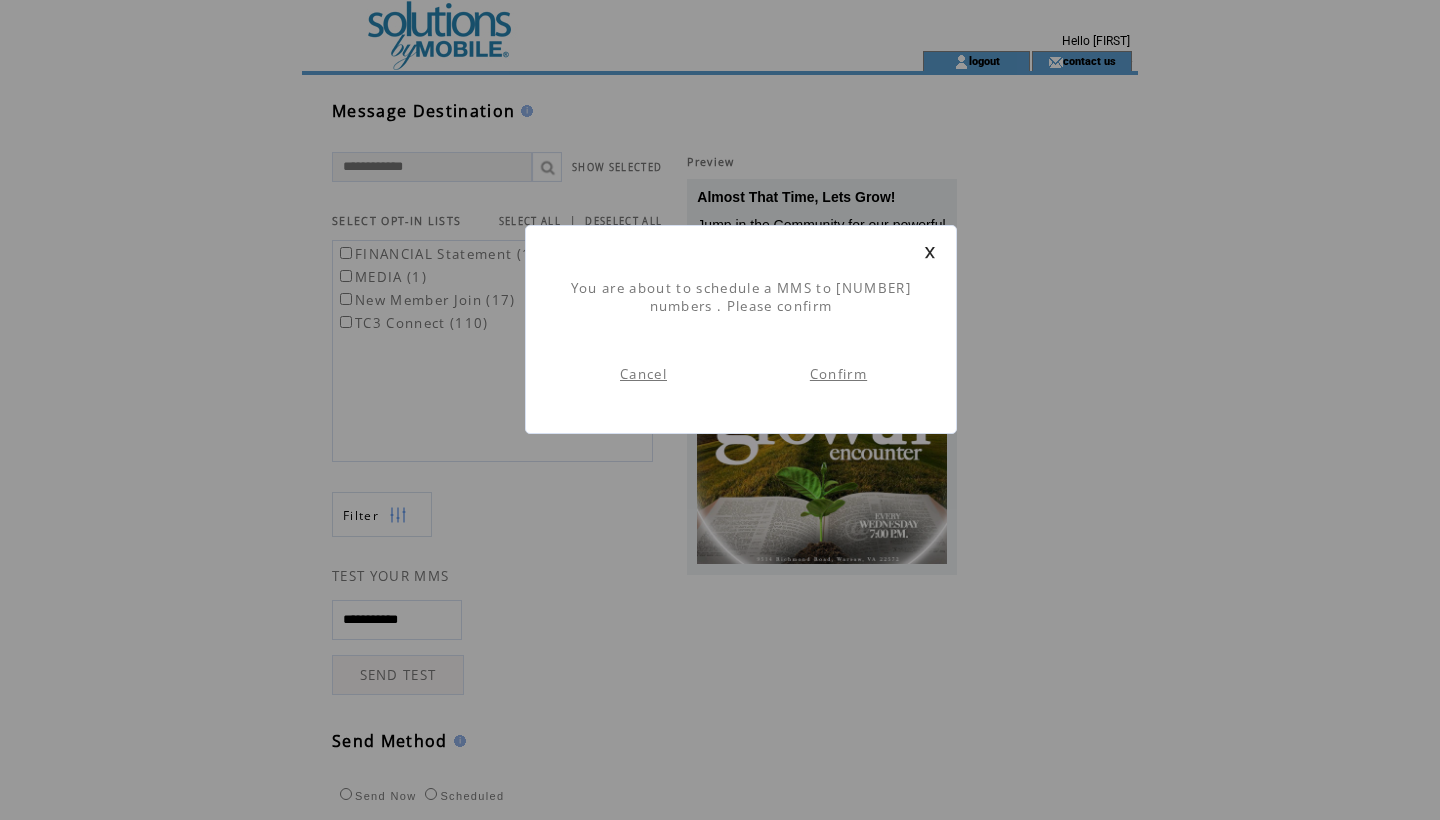 scroll, scrollTop: 1, scrollLeft: 0, axis: vertical 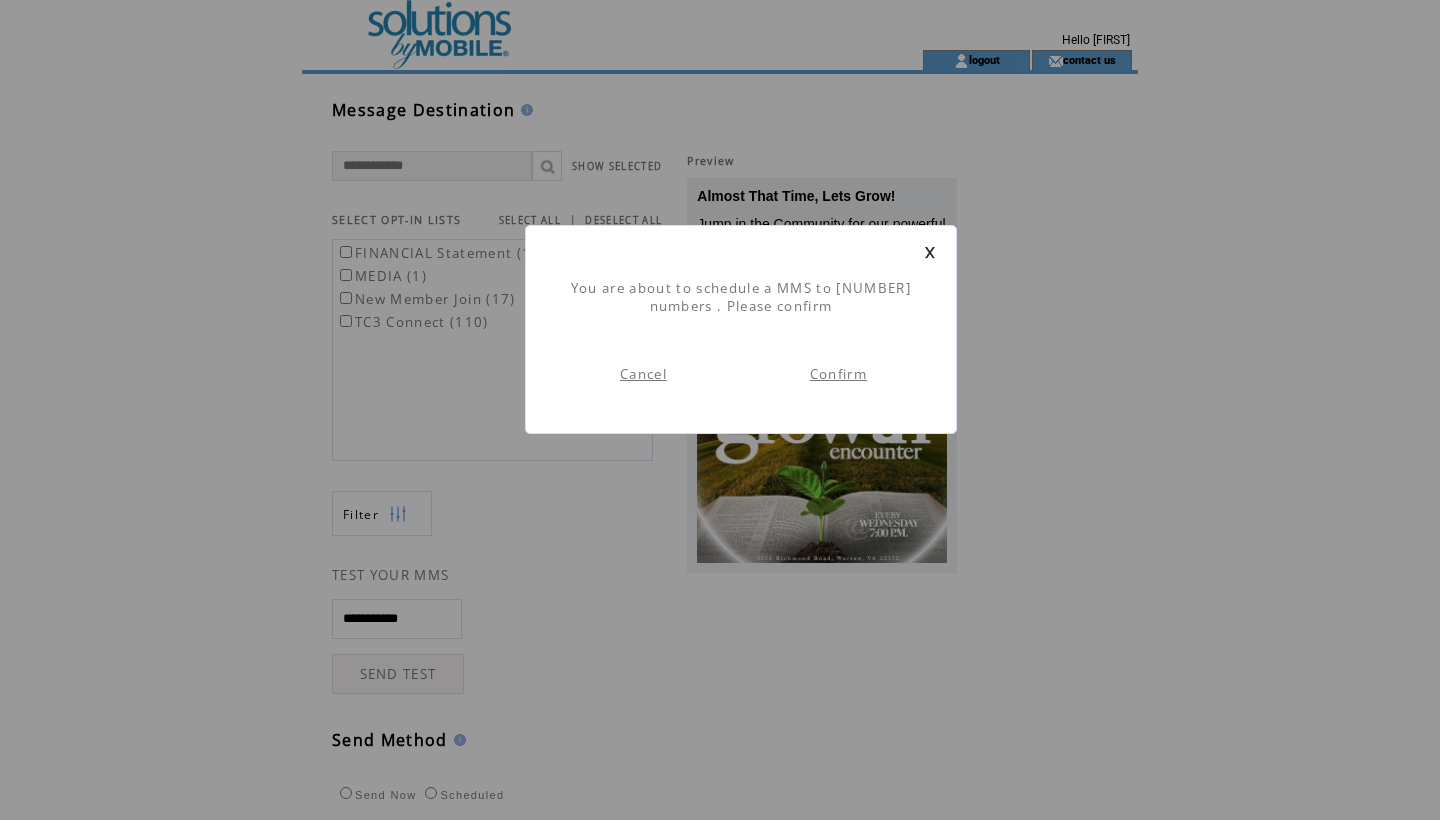click on "Confirm" at bounding box center (838, 374) 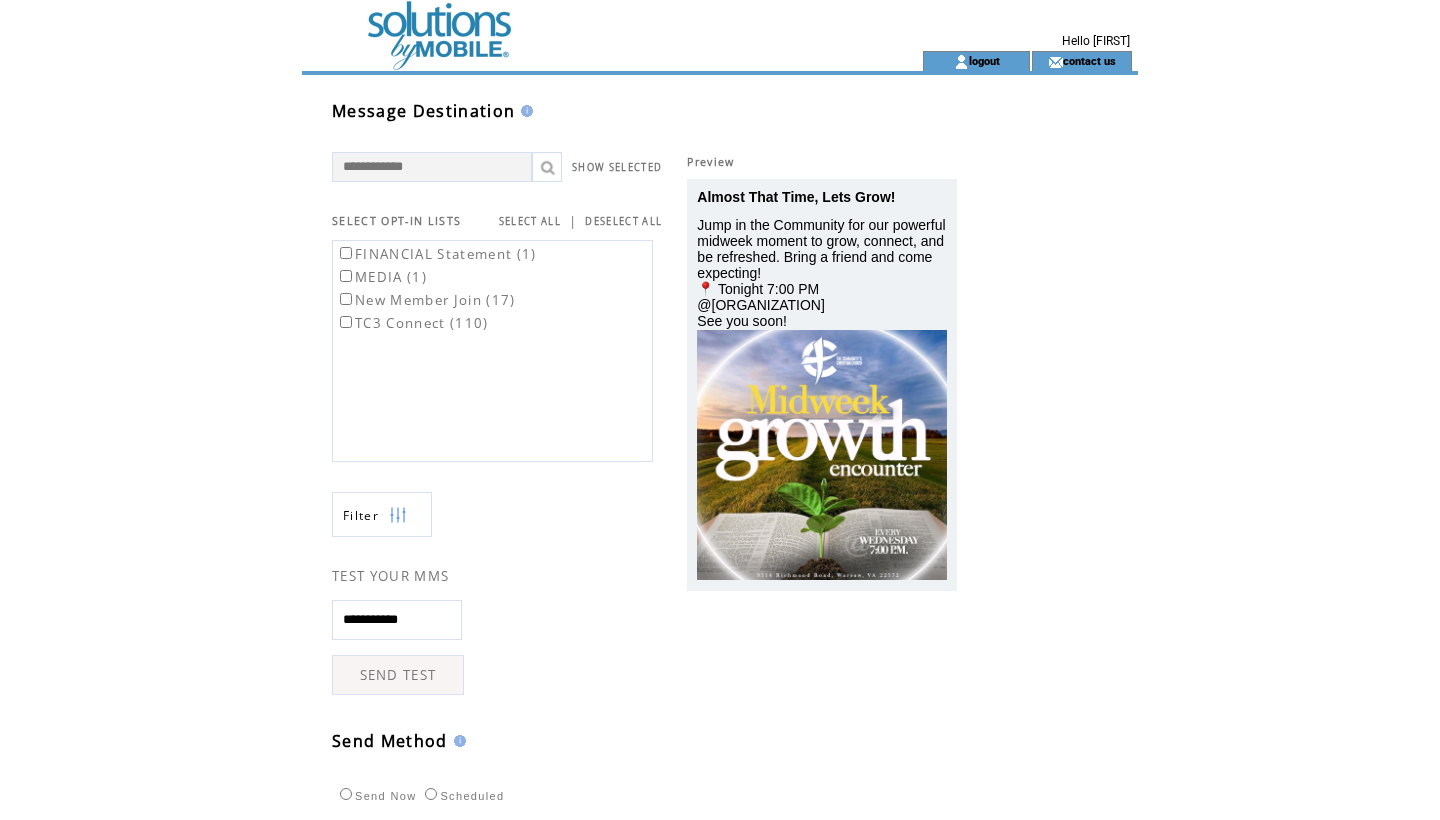 scroll, scrollTop: 1, scrollLeft: 0, axis: vertical 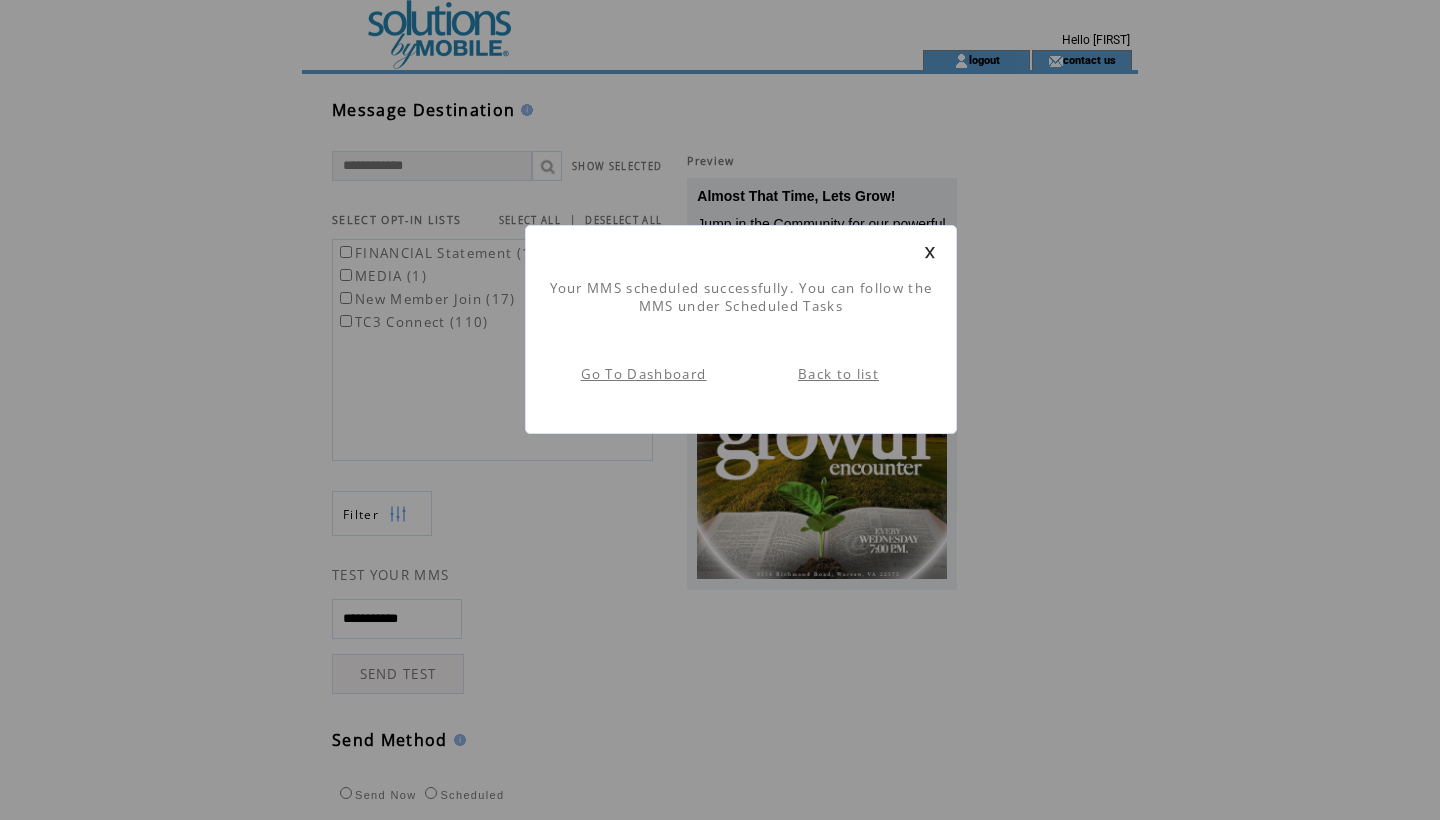 click at bounding box center [930, 252] 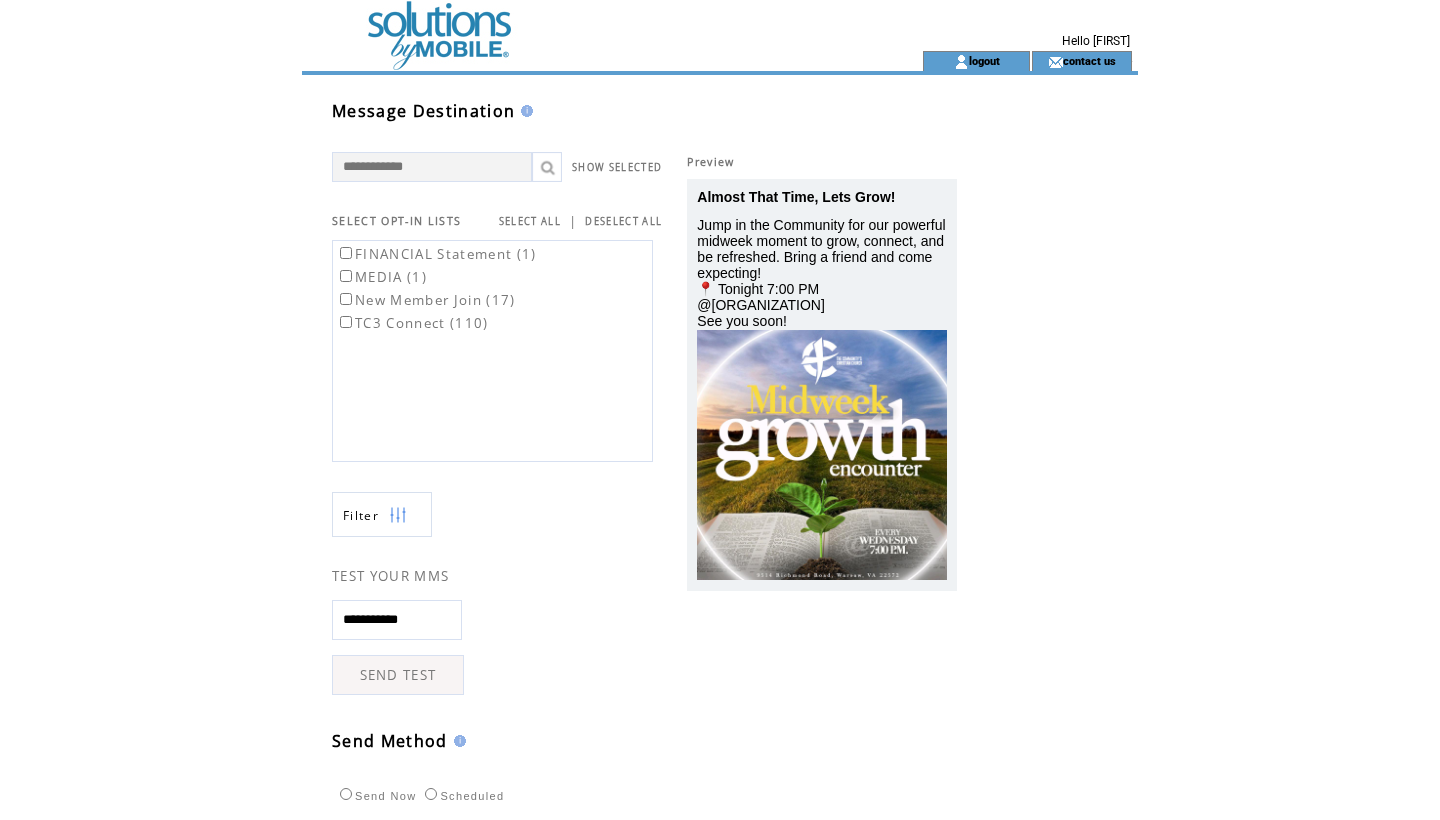click at bounding box center (576, 25) 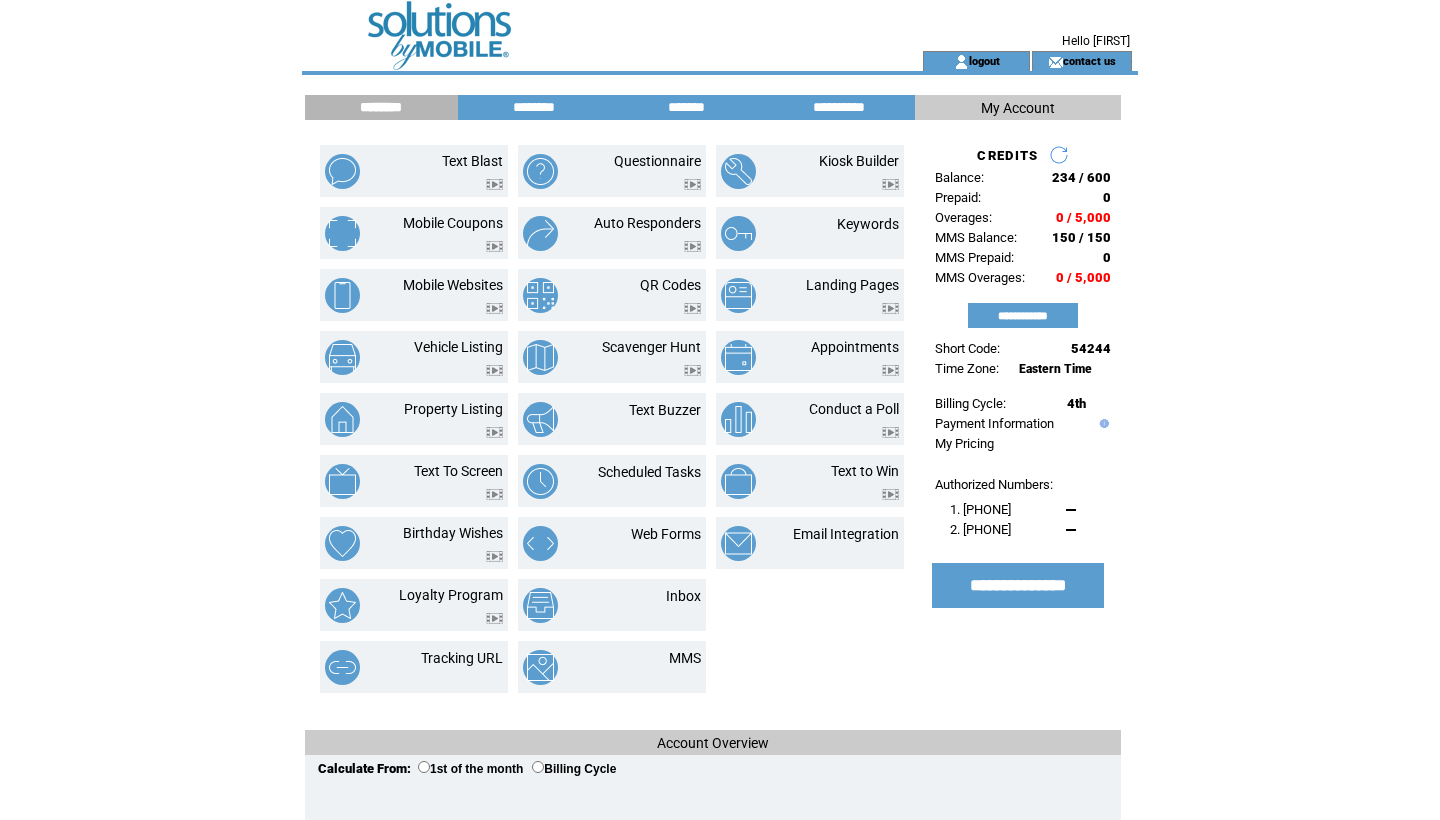 scroll, scrollTop: 0, scrollLeft: 0, axis: both 